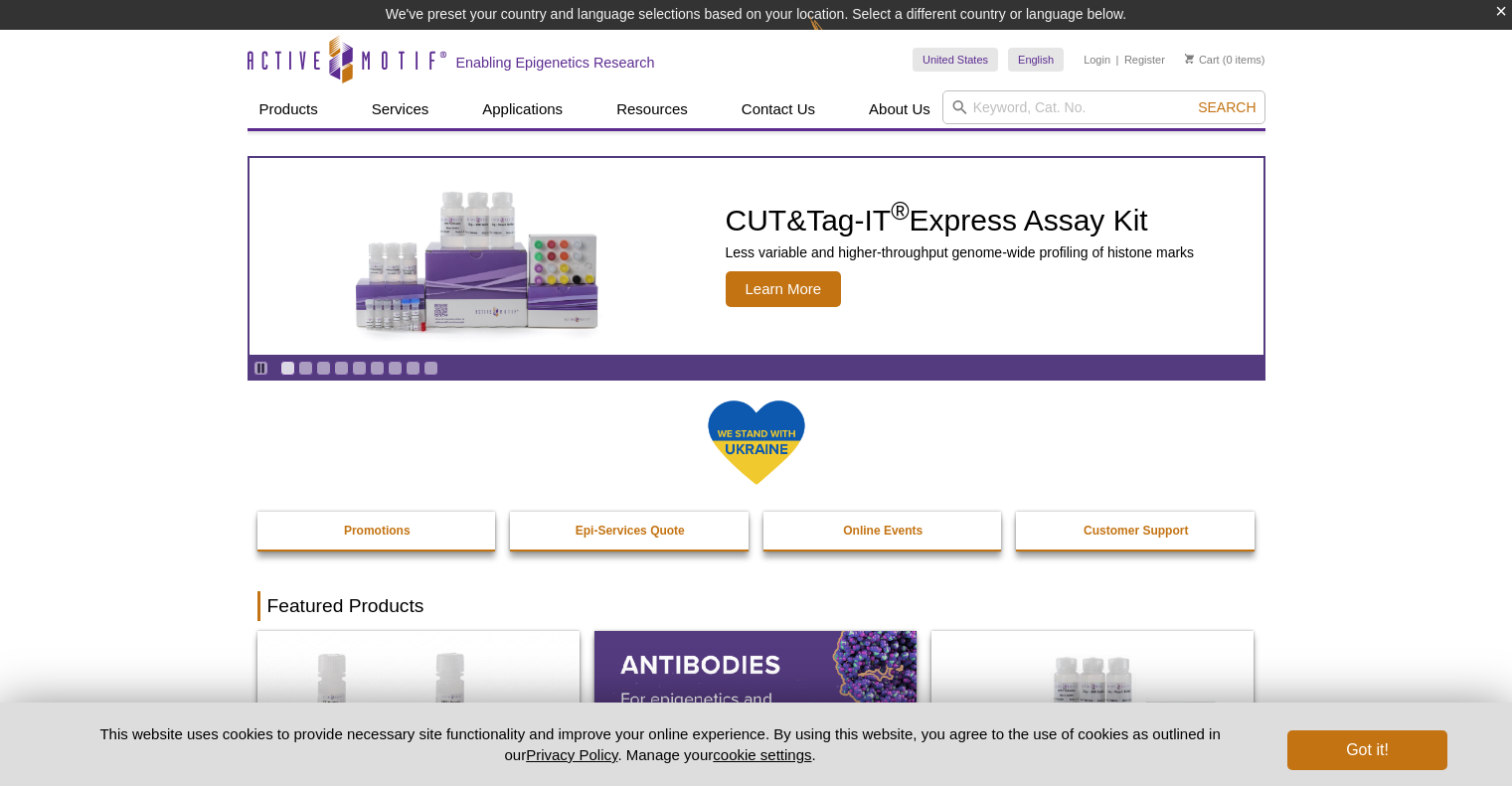 scroll, scrollTop: 0, scrollLeft: 0, axis: both 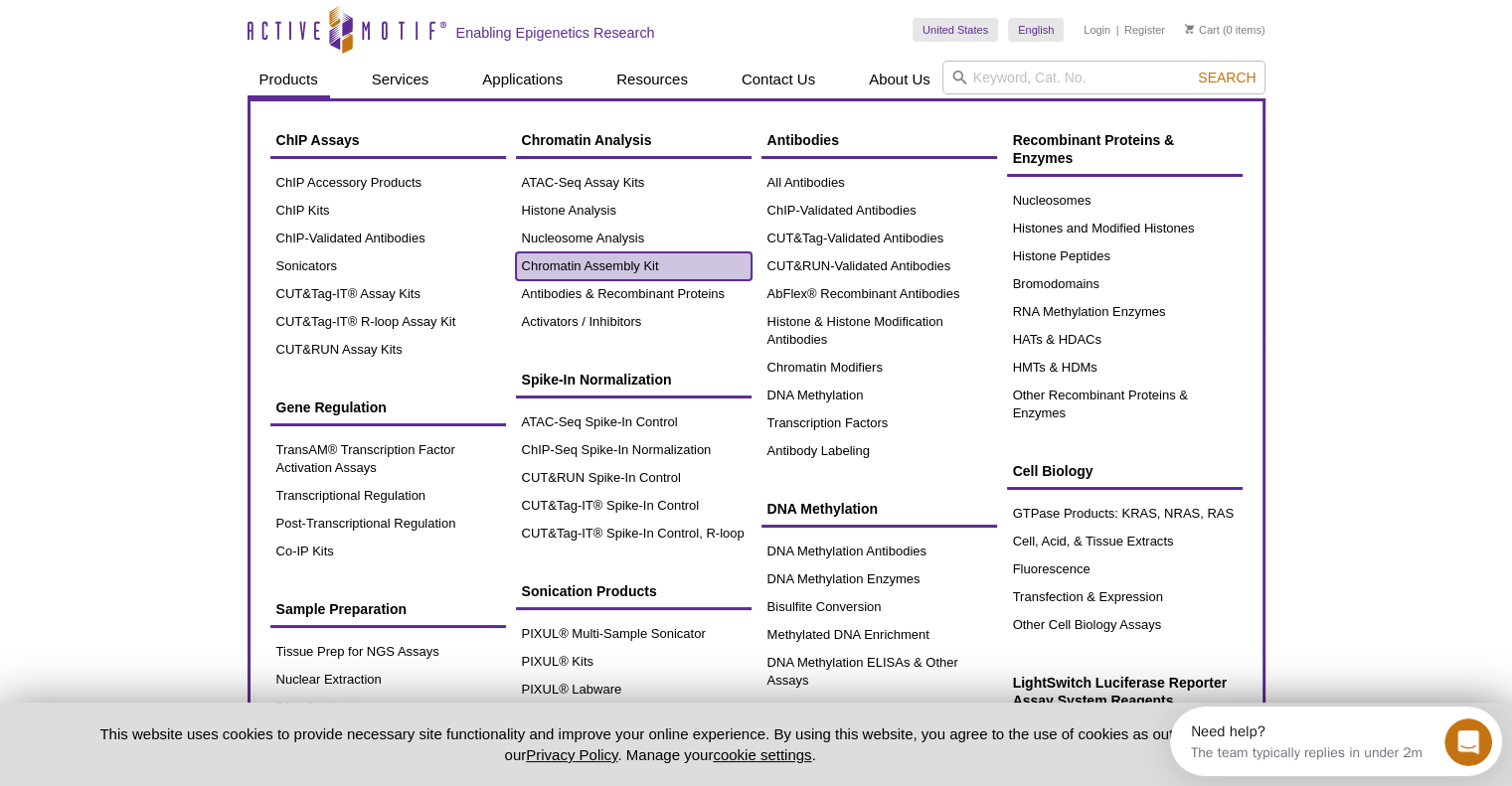 click on "Chromatin Assembly Kit" at bounding box center [633, 266] 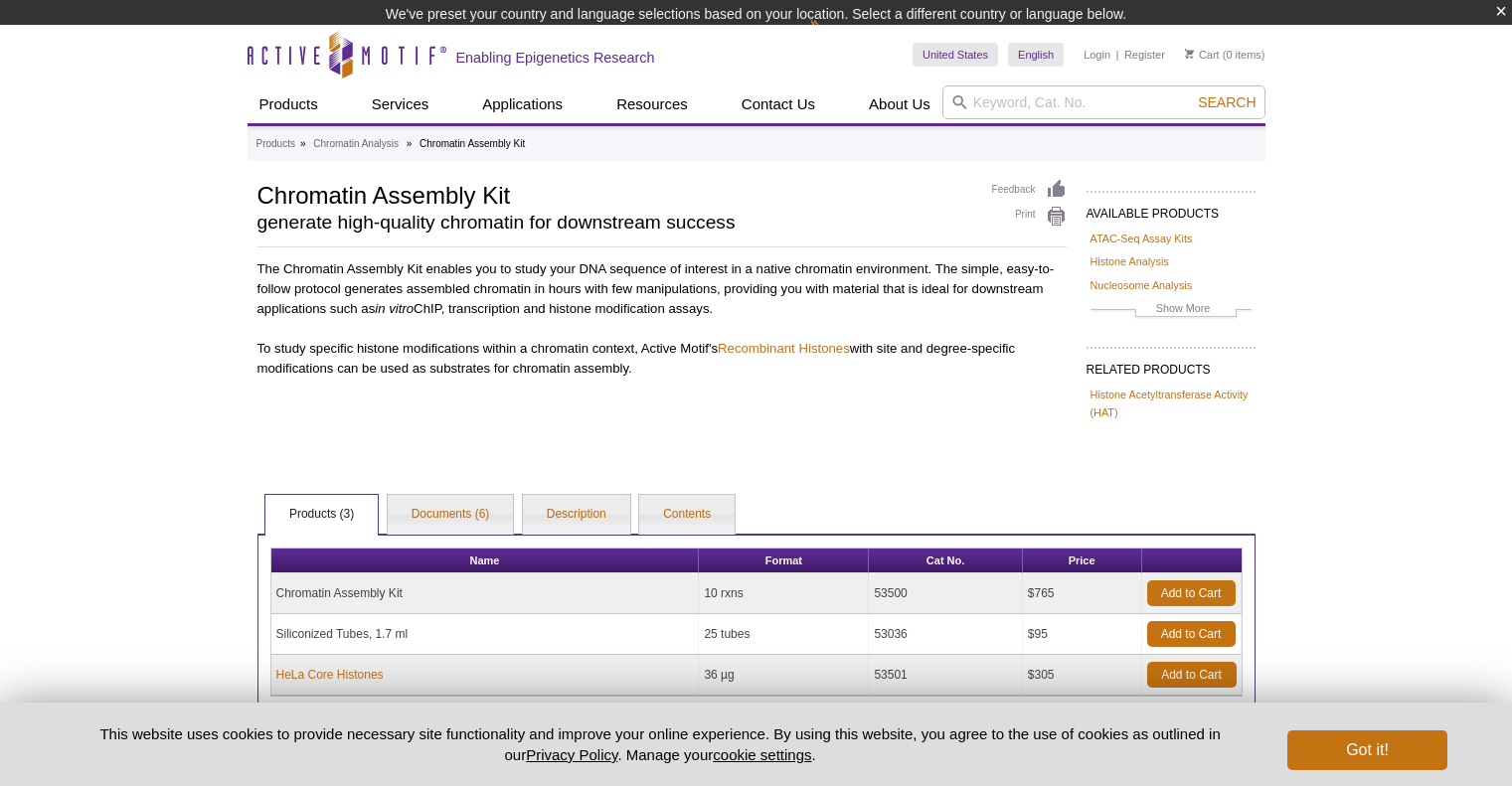scroll, scrollTop: 0, scrollLeft: 0, axis: both 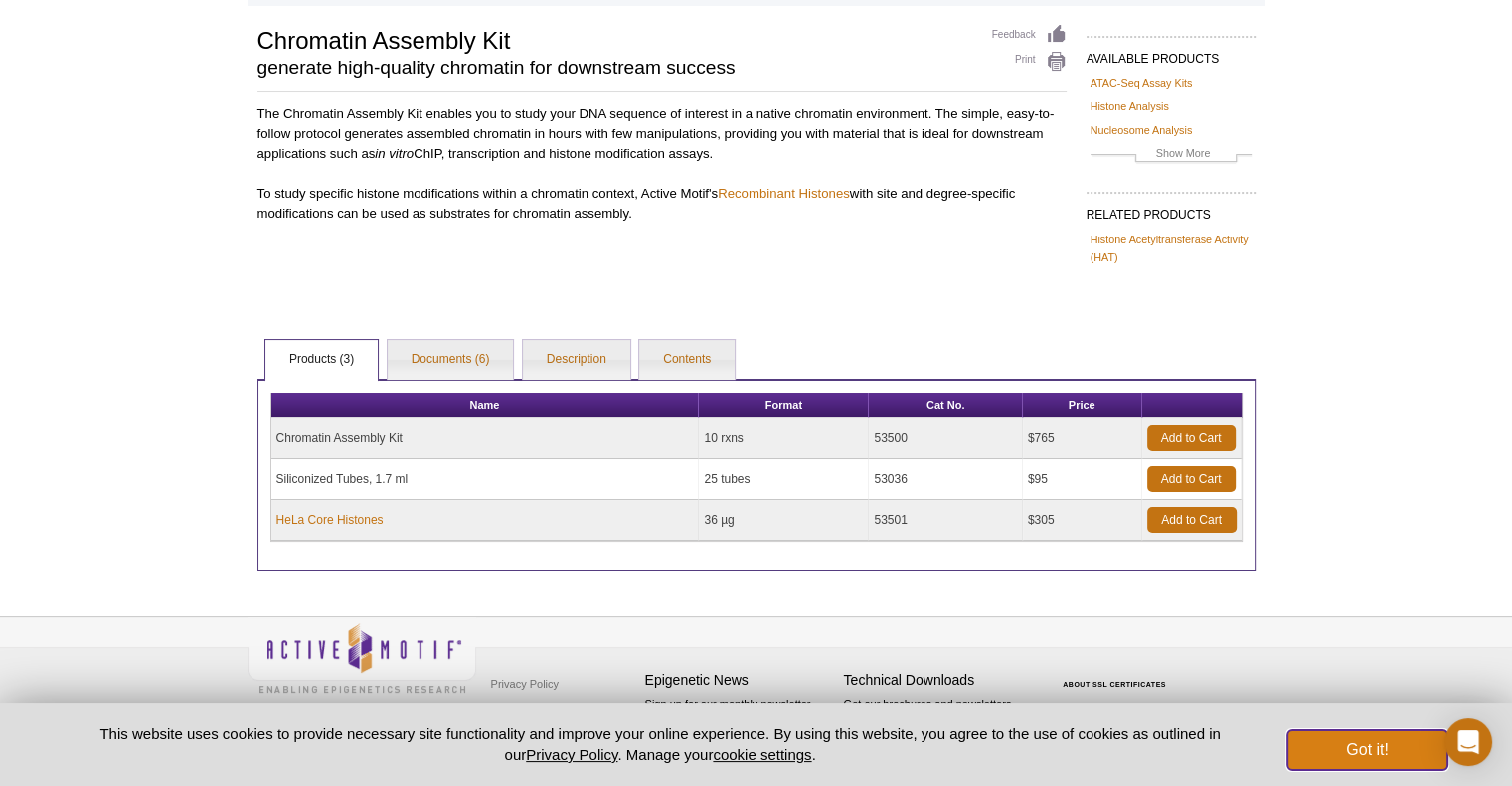 click on "Got it!" at bounding box center [1367, 750] 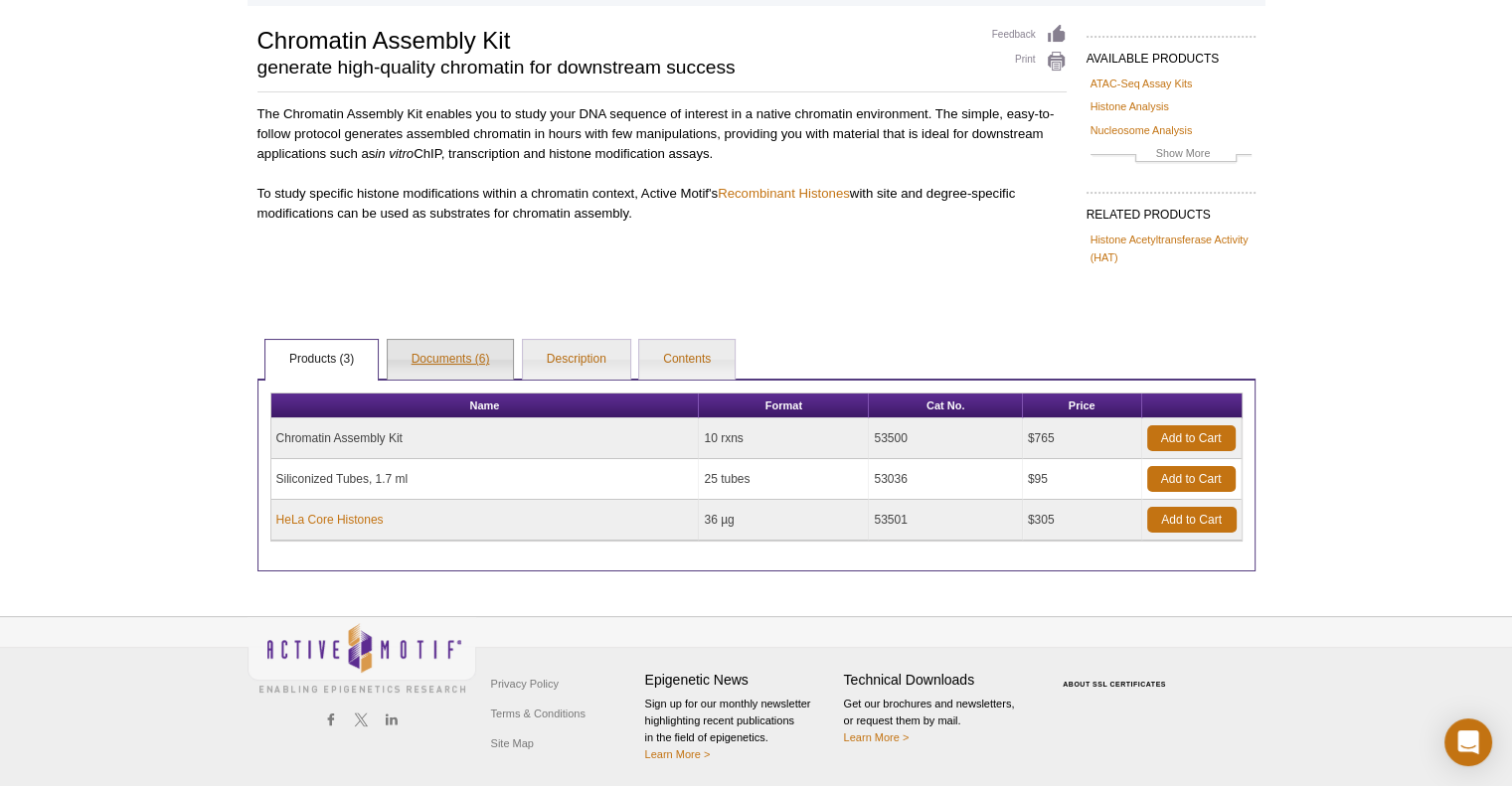 click on "Documents (6)" at bounding box center [450, 360] 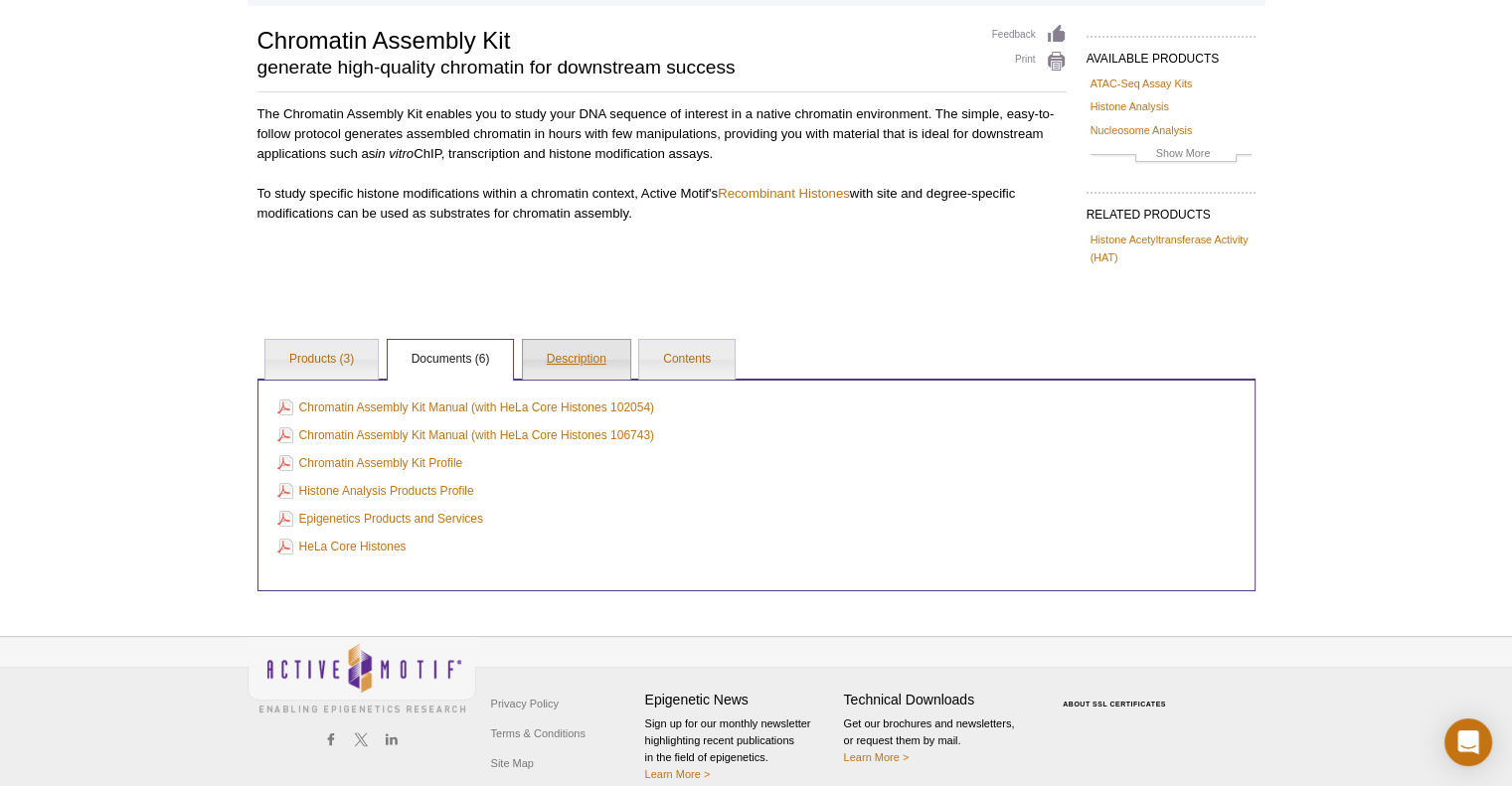 click on "Description" at bounding box center [577, 360] 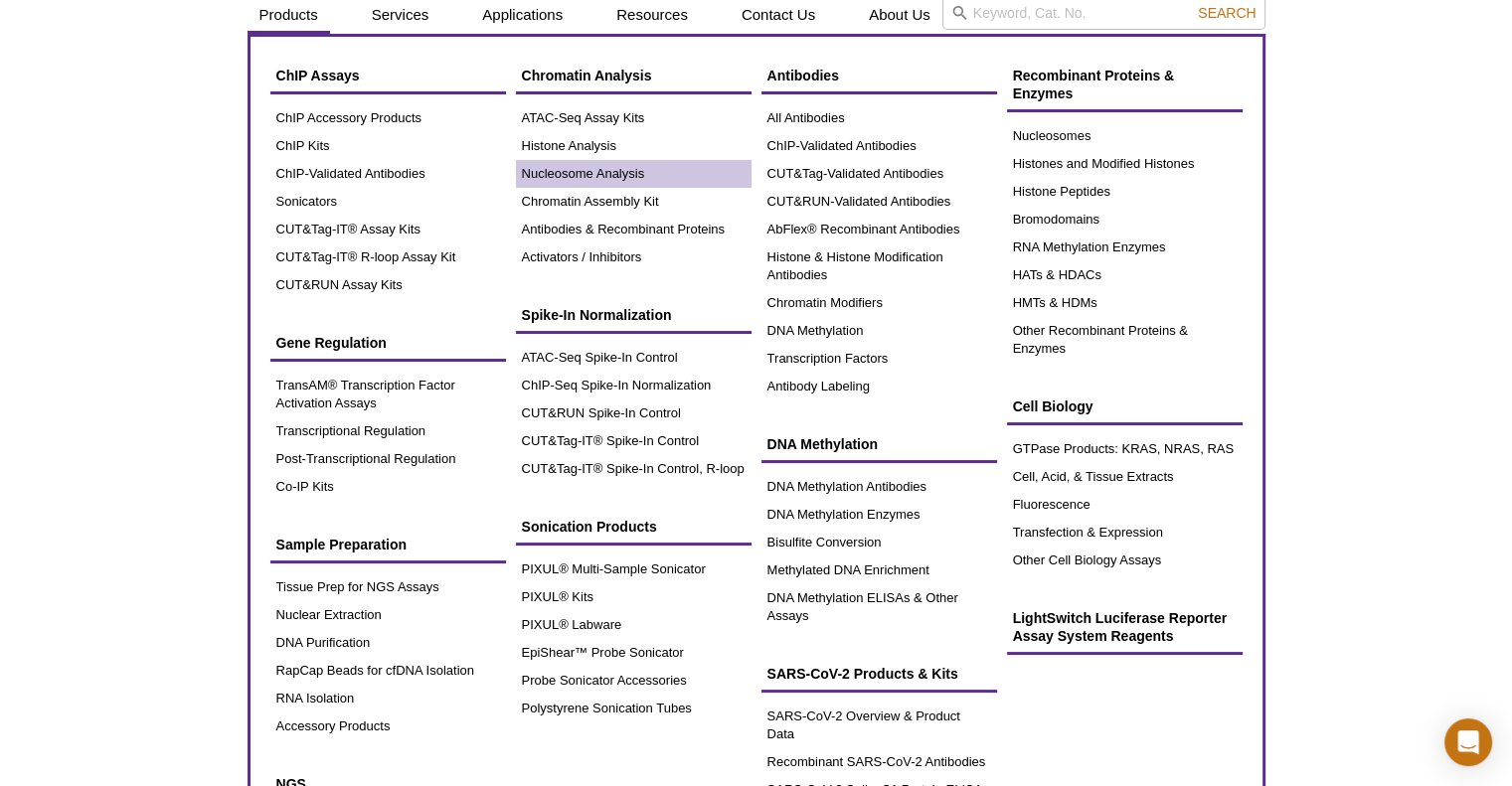 scroll, scrollTop: 99, scrollLeft: 0, axis: vertical 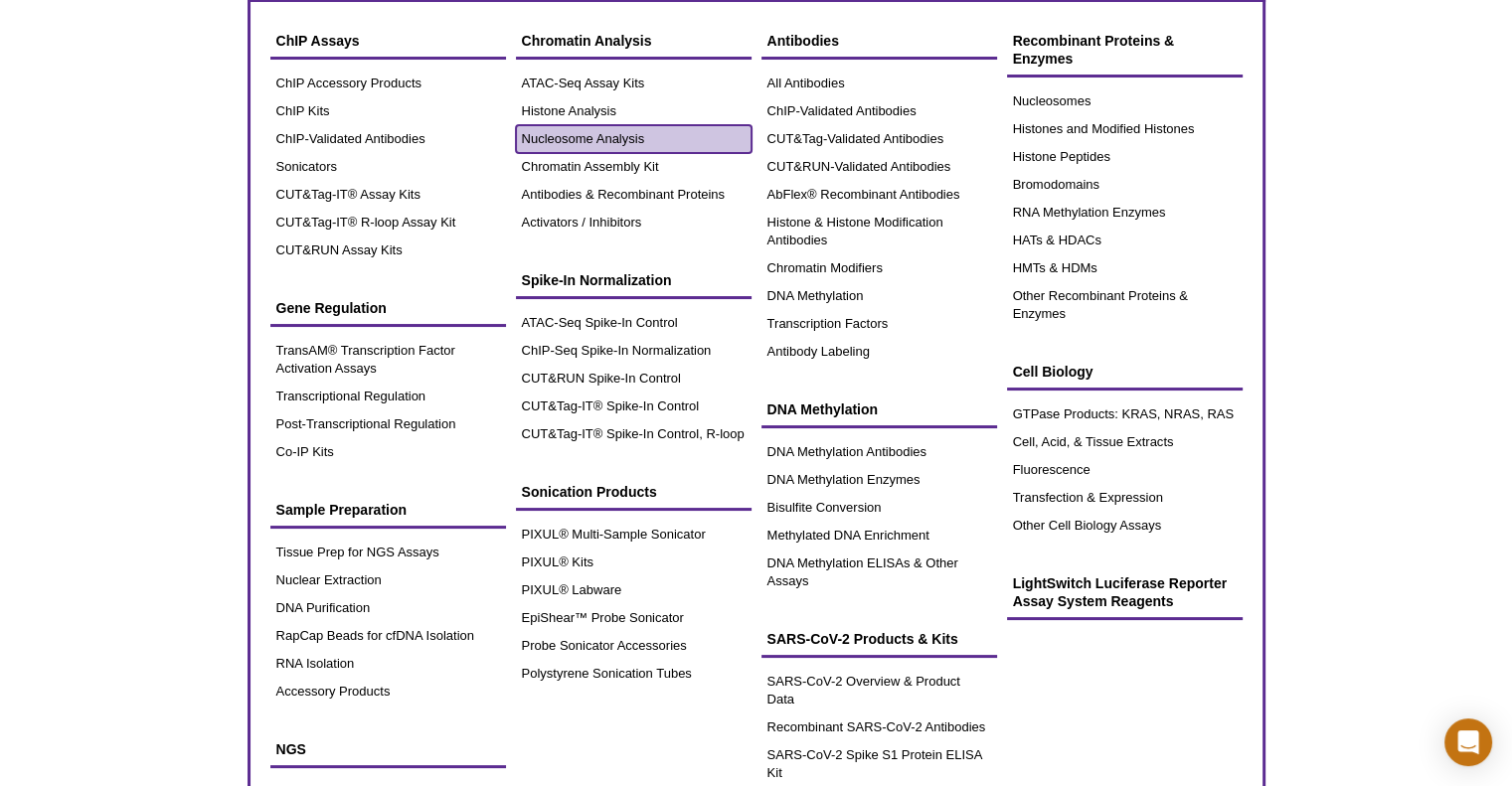 click on "Nucleosome Analysis" at bounding box center (633, 139) 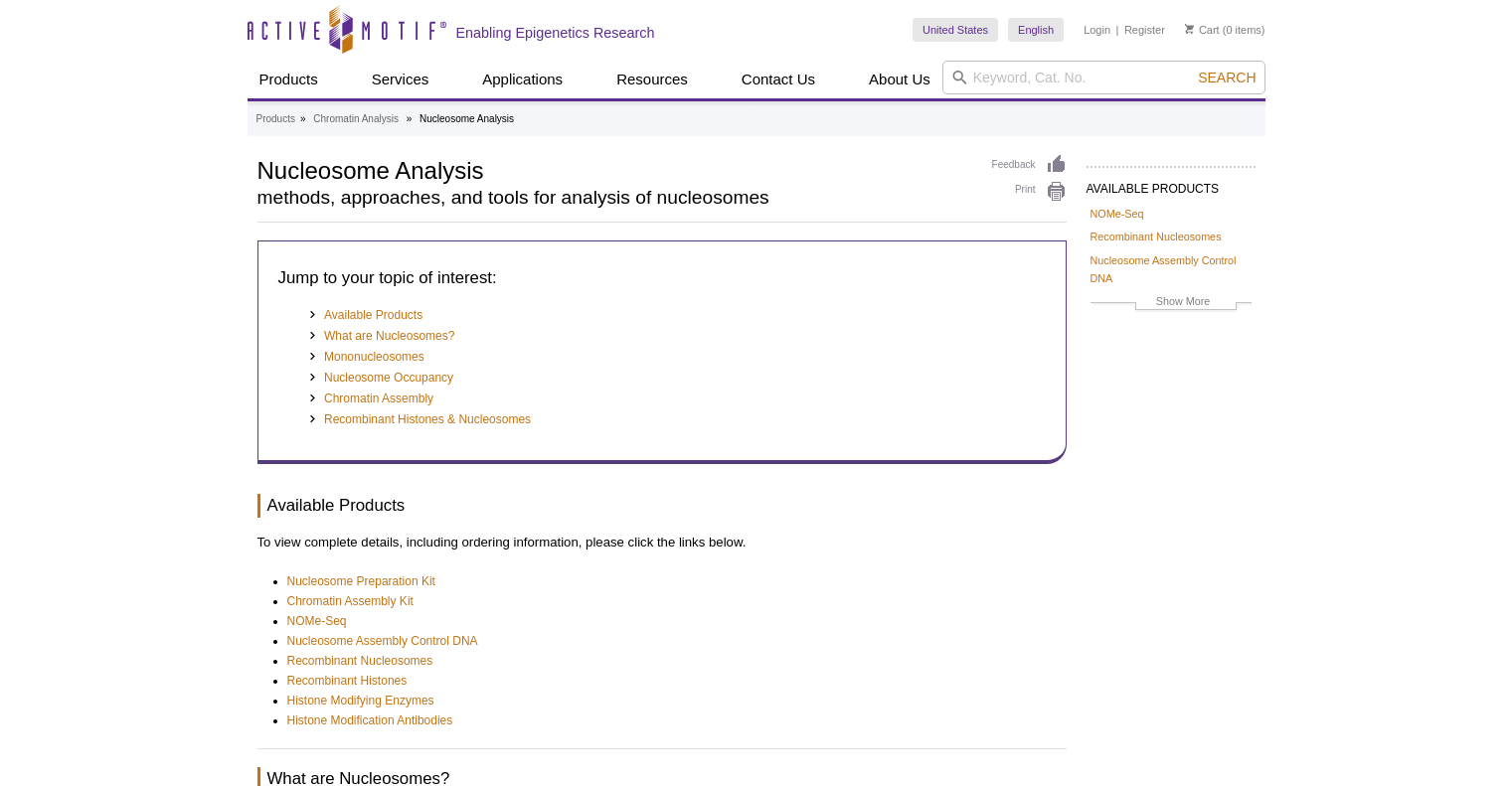 scroll, scrollTop: 0, scrollLeft: 0, axis: both 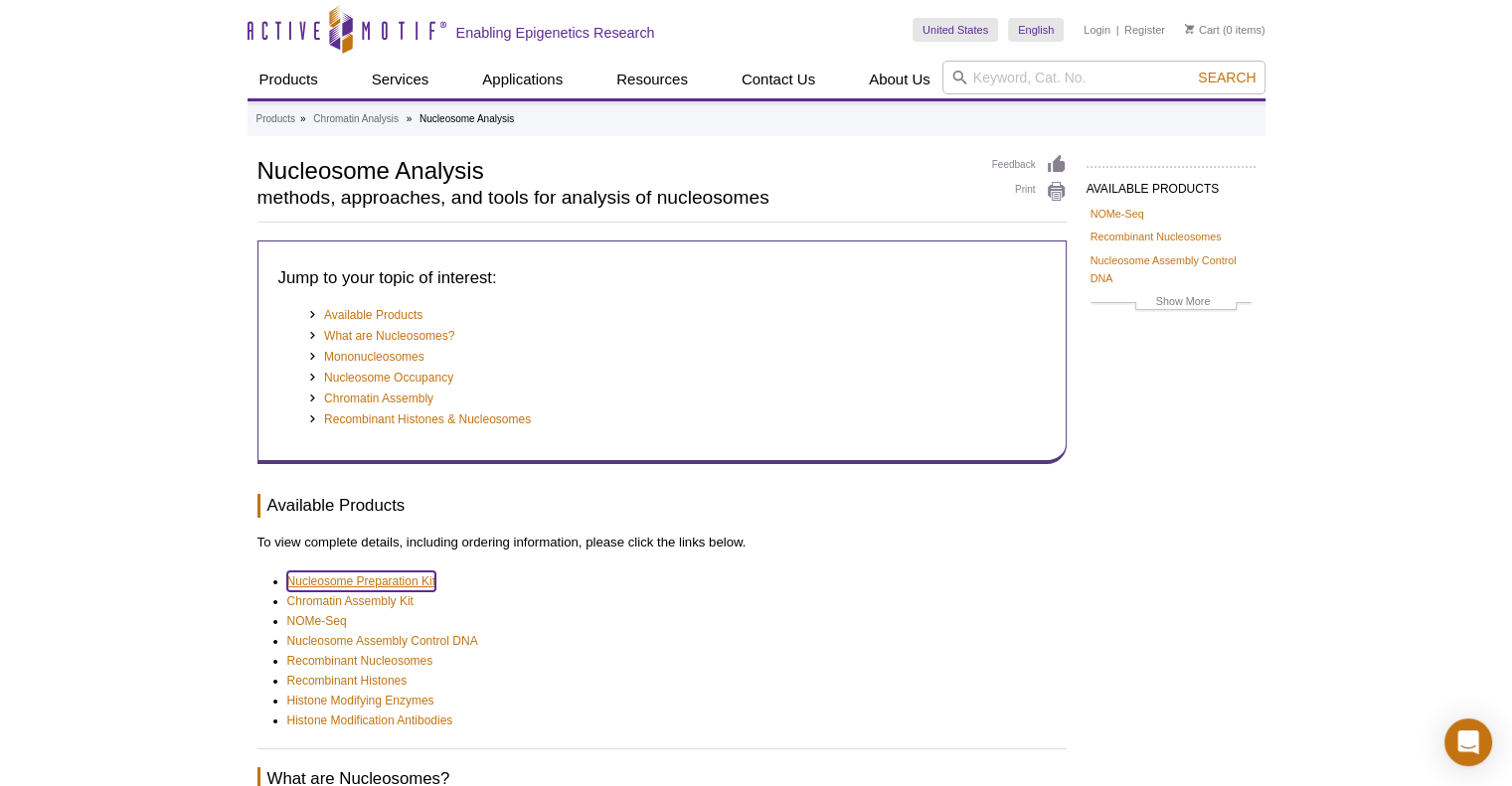 click on "Nucleosome Preparation Kit" at bounding box center (361, 581) 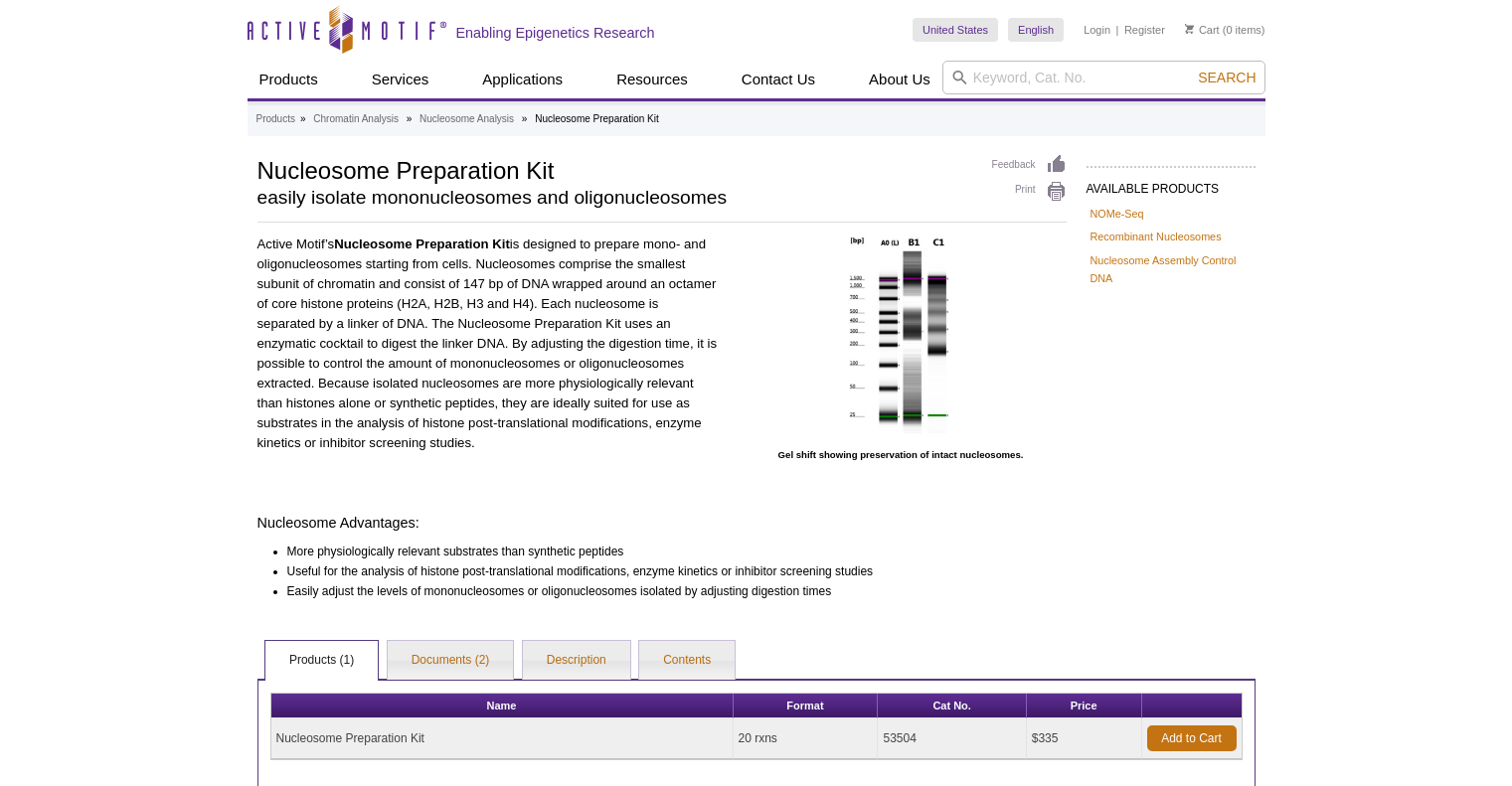 scroll, scrollTop: 0, scrollLeft: 0, axis: both 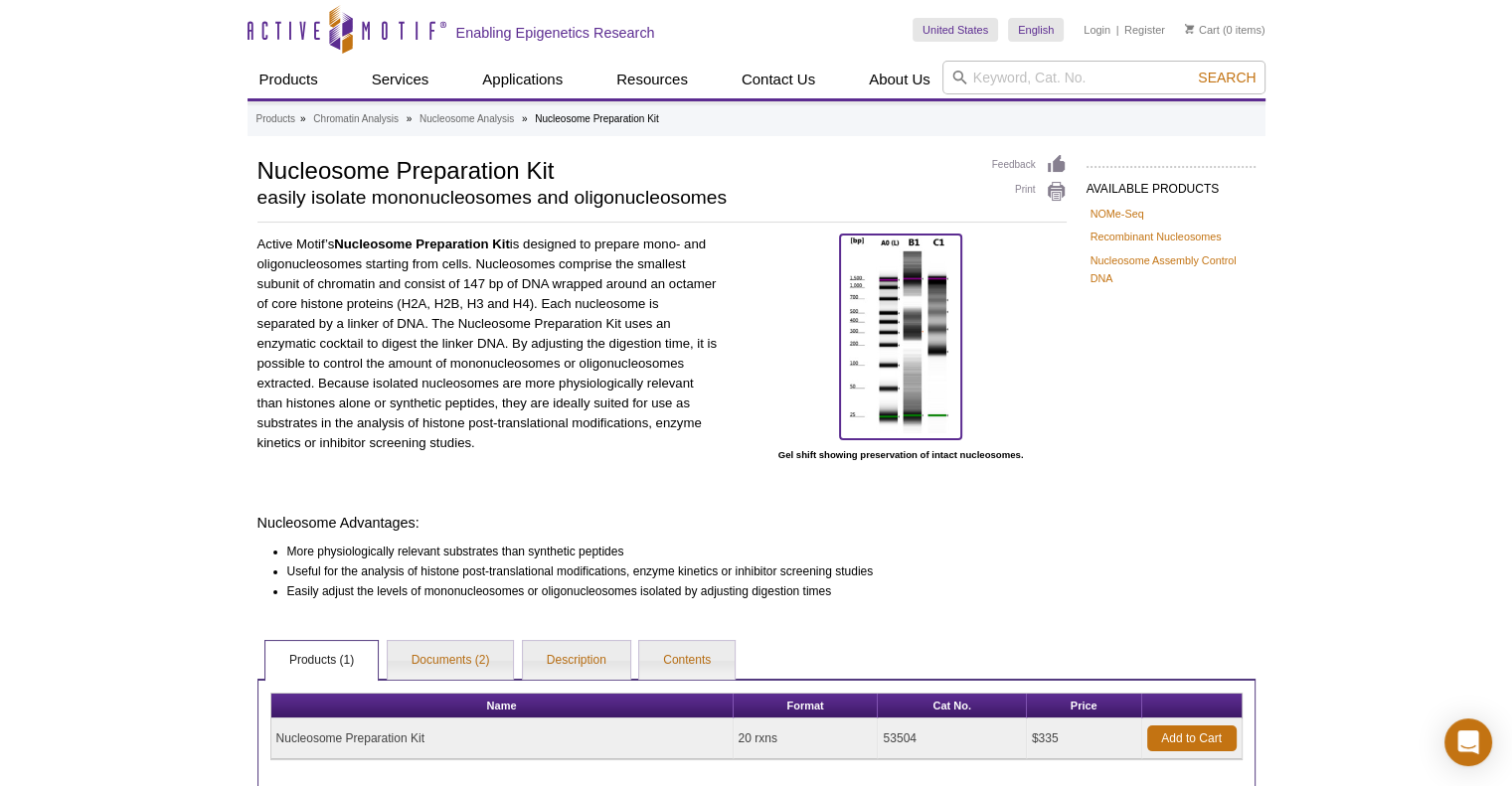 click at bounding box center [901, 334] 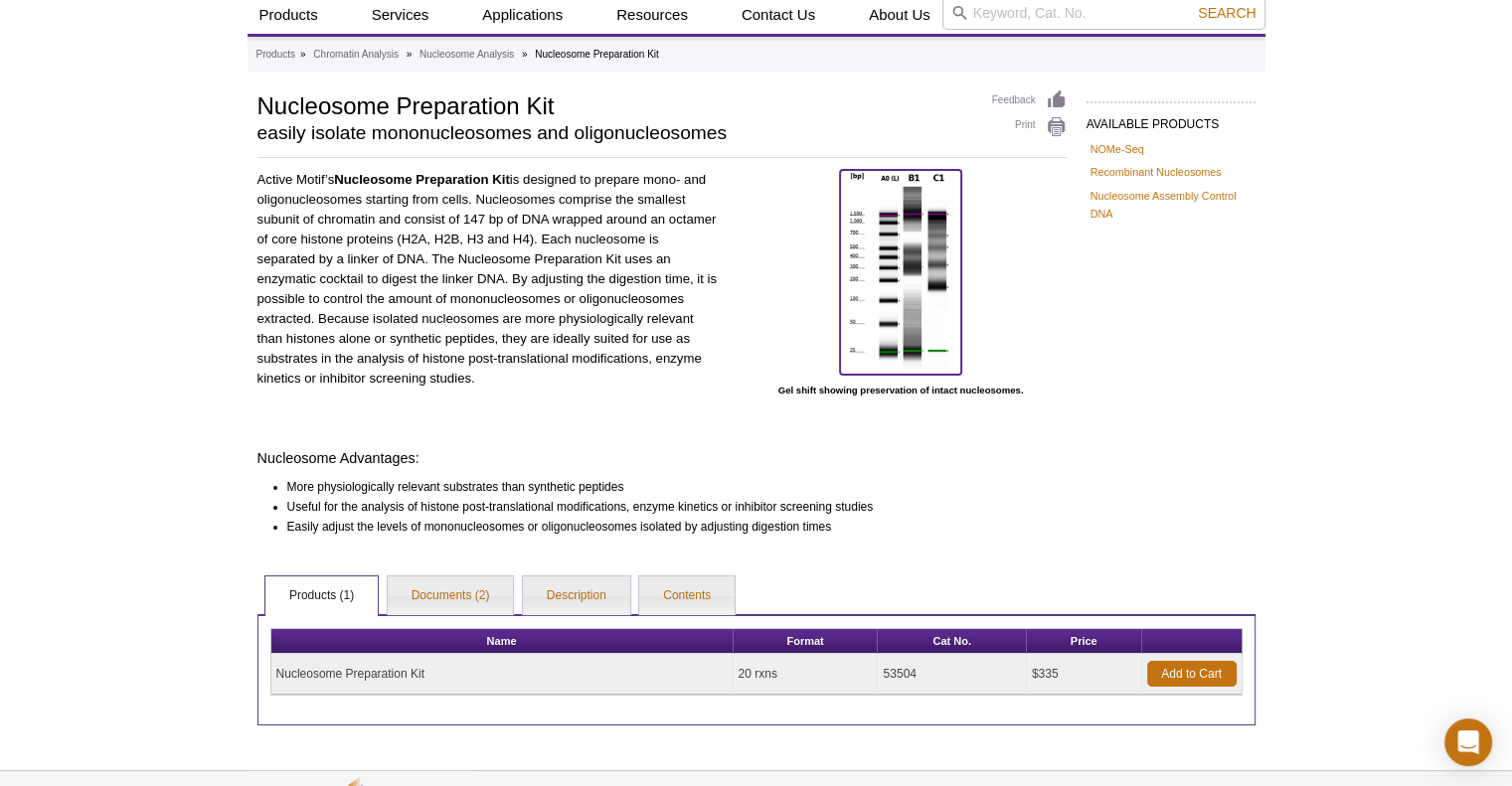 scroll, scrollTop: 99, scrollLeft: 0, axis: vertical 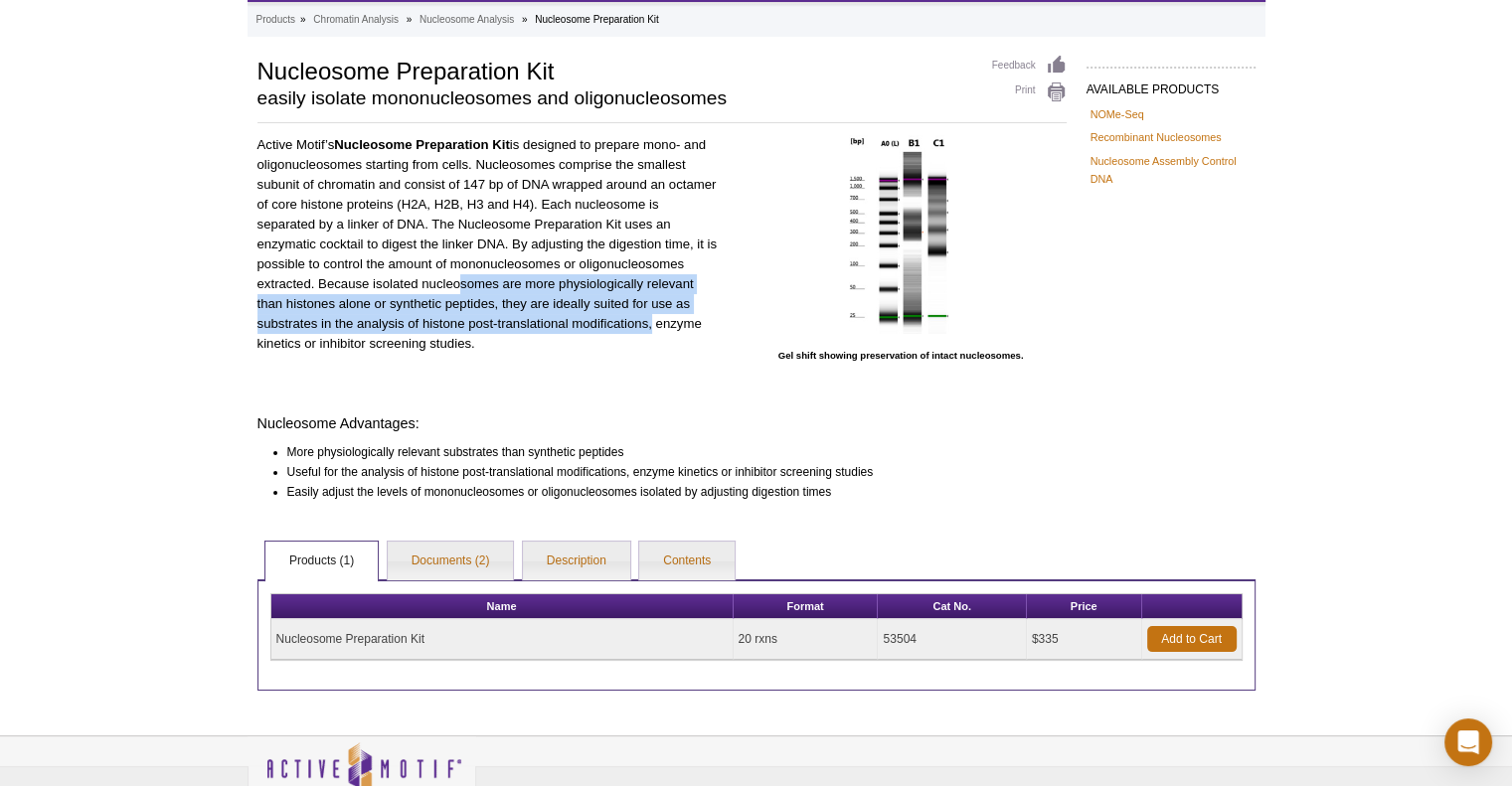 drag, startPoint x: 453, startPoint y: 282, endPoint x: 645, endPoint y: 320, distance: 195.7243 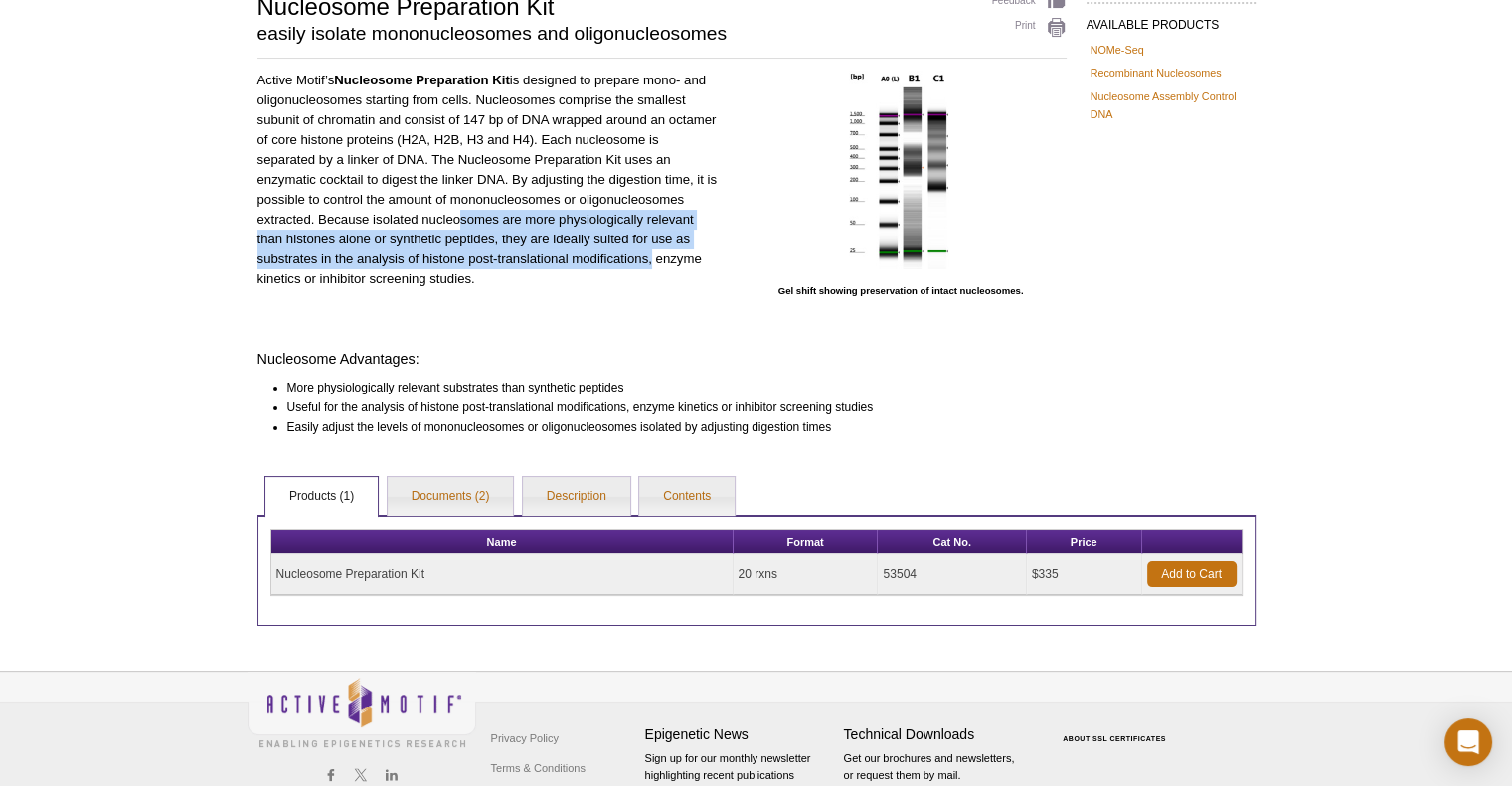 scroll, scrollTop: 199, scrollLeft: 0, axis: vertical 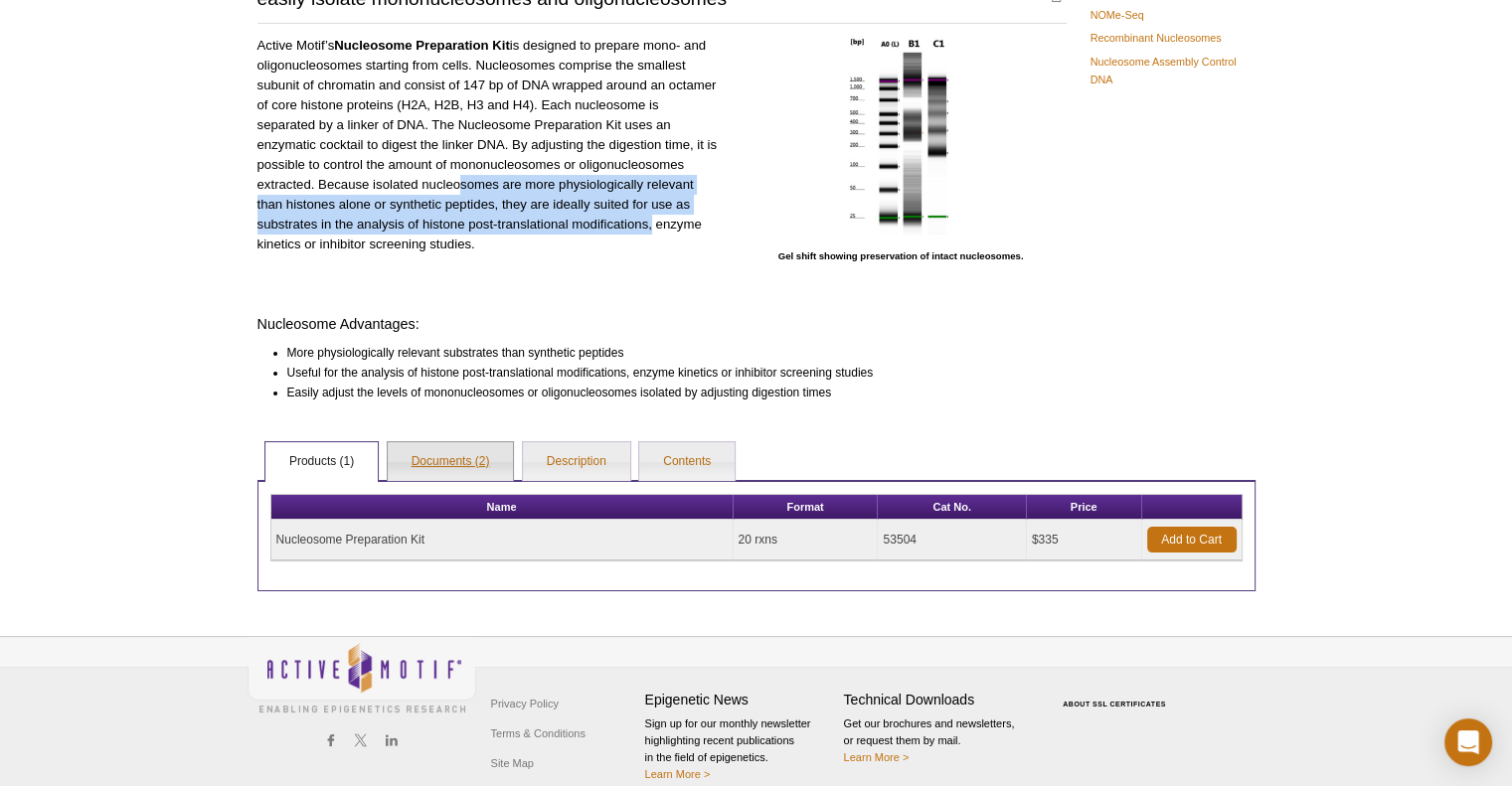 click on "Documents (2)" at bounding box center (450, 462) 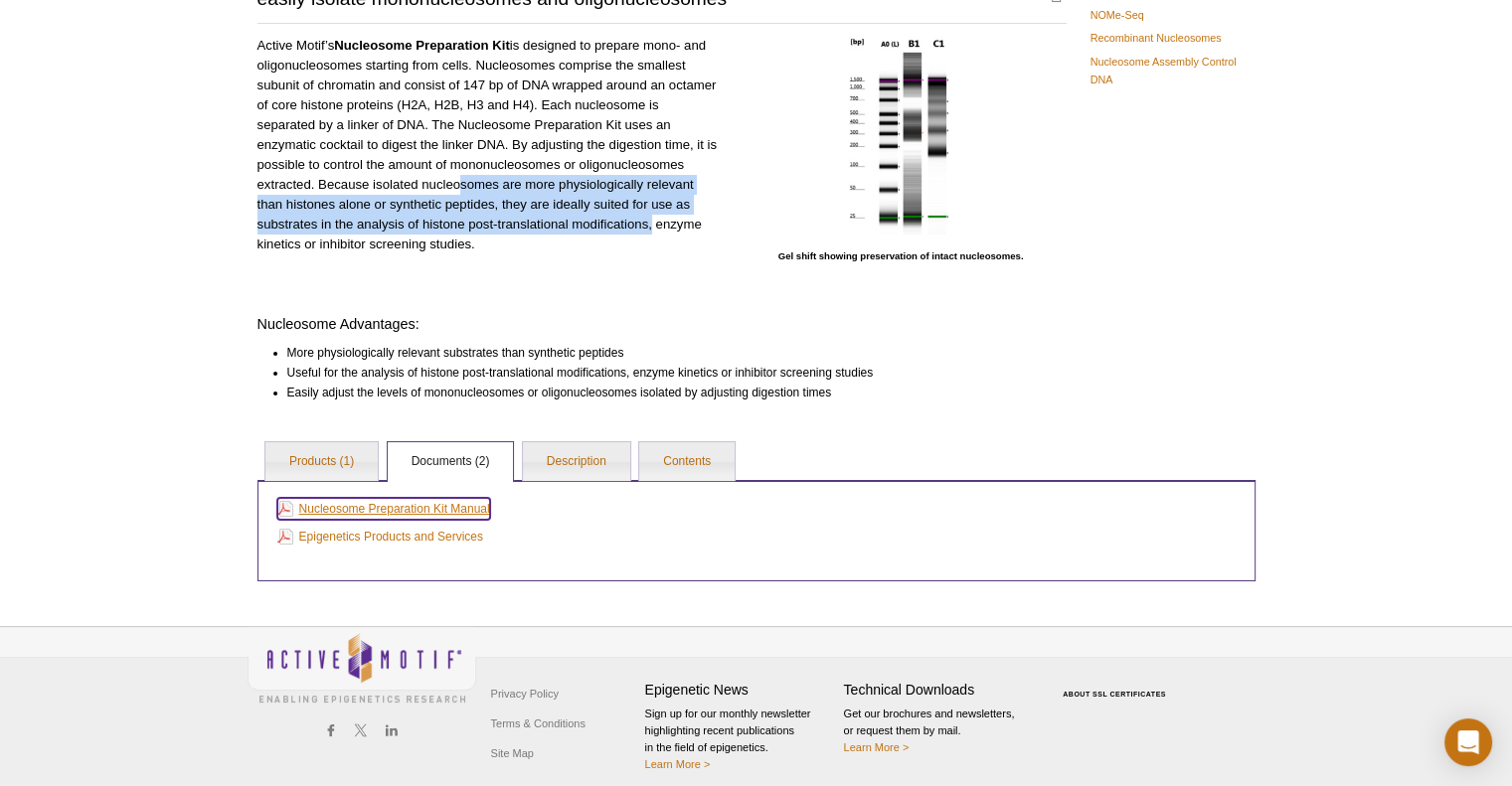 click on "Nucleosome Preparation Kit Manual" at bounding box center (384, 509) 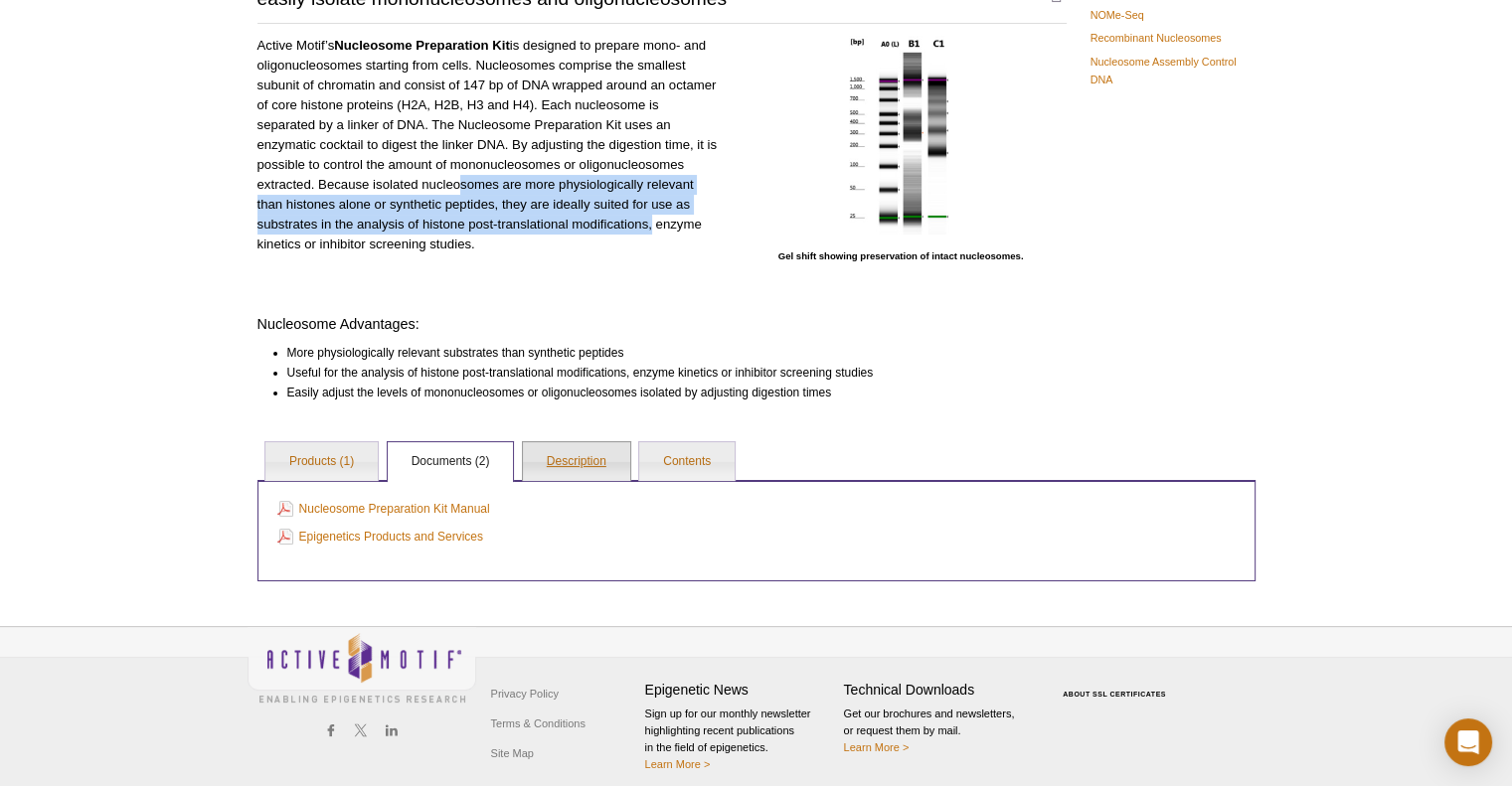 click on "Description" at bounding box center [577, 462] 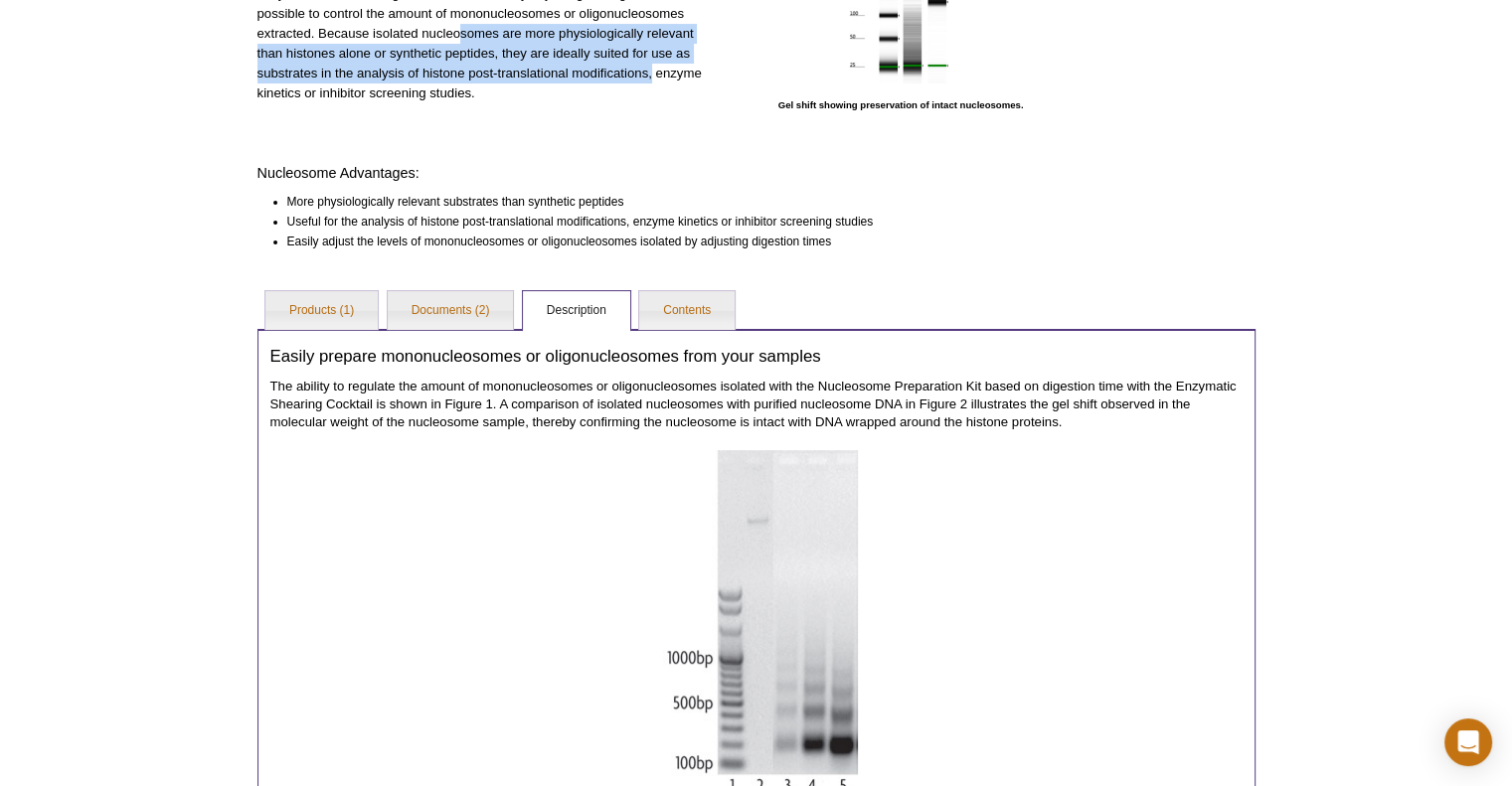 scroll, scrollTop: 304, scrollLeft: 0, axis: vertical 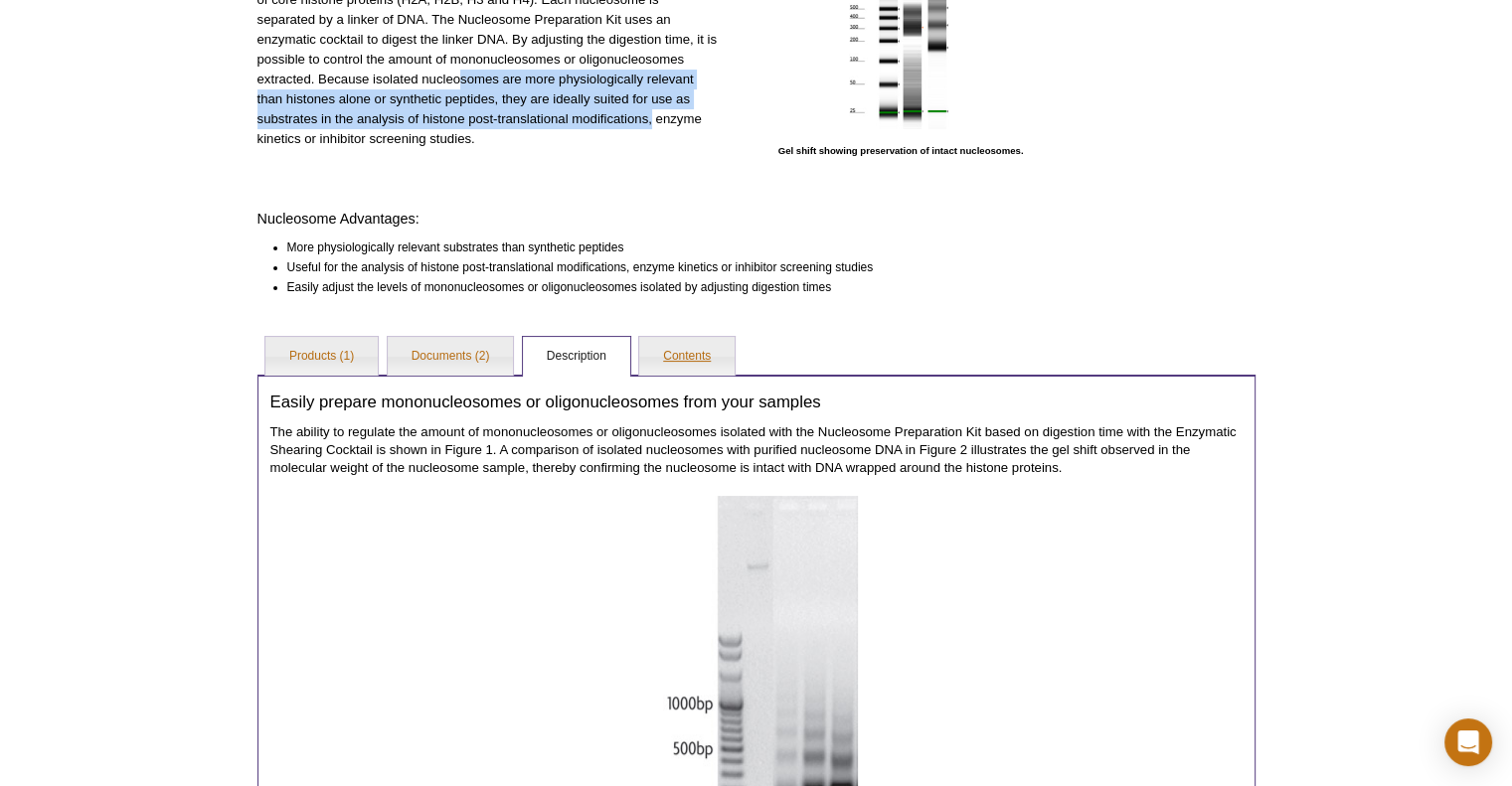 click on "Contents" at bounding box center [687, 357] 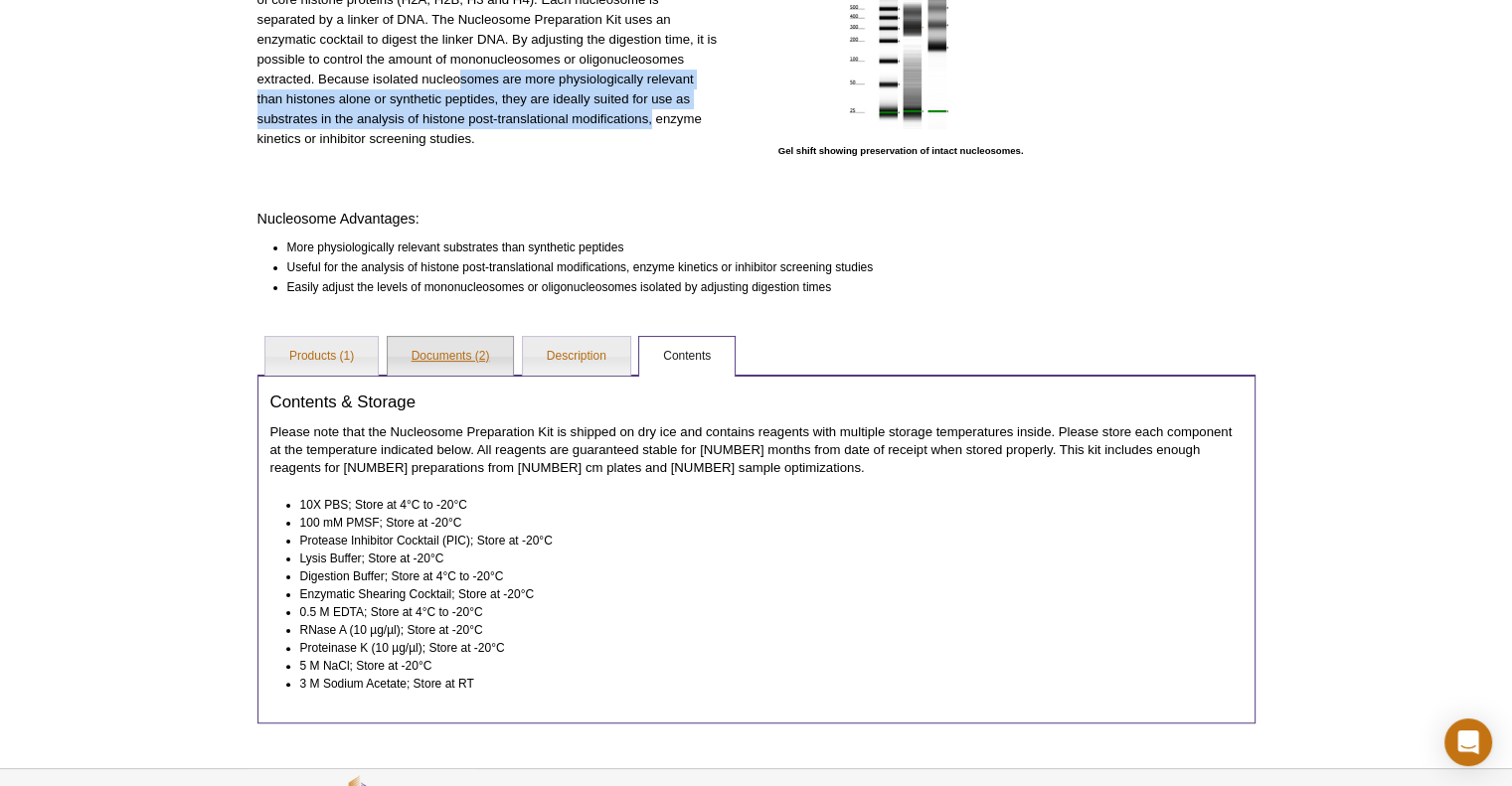 click on "Documents (2)" at bounding box center [450, 357] 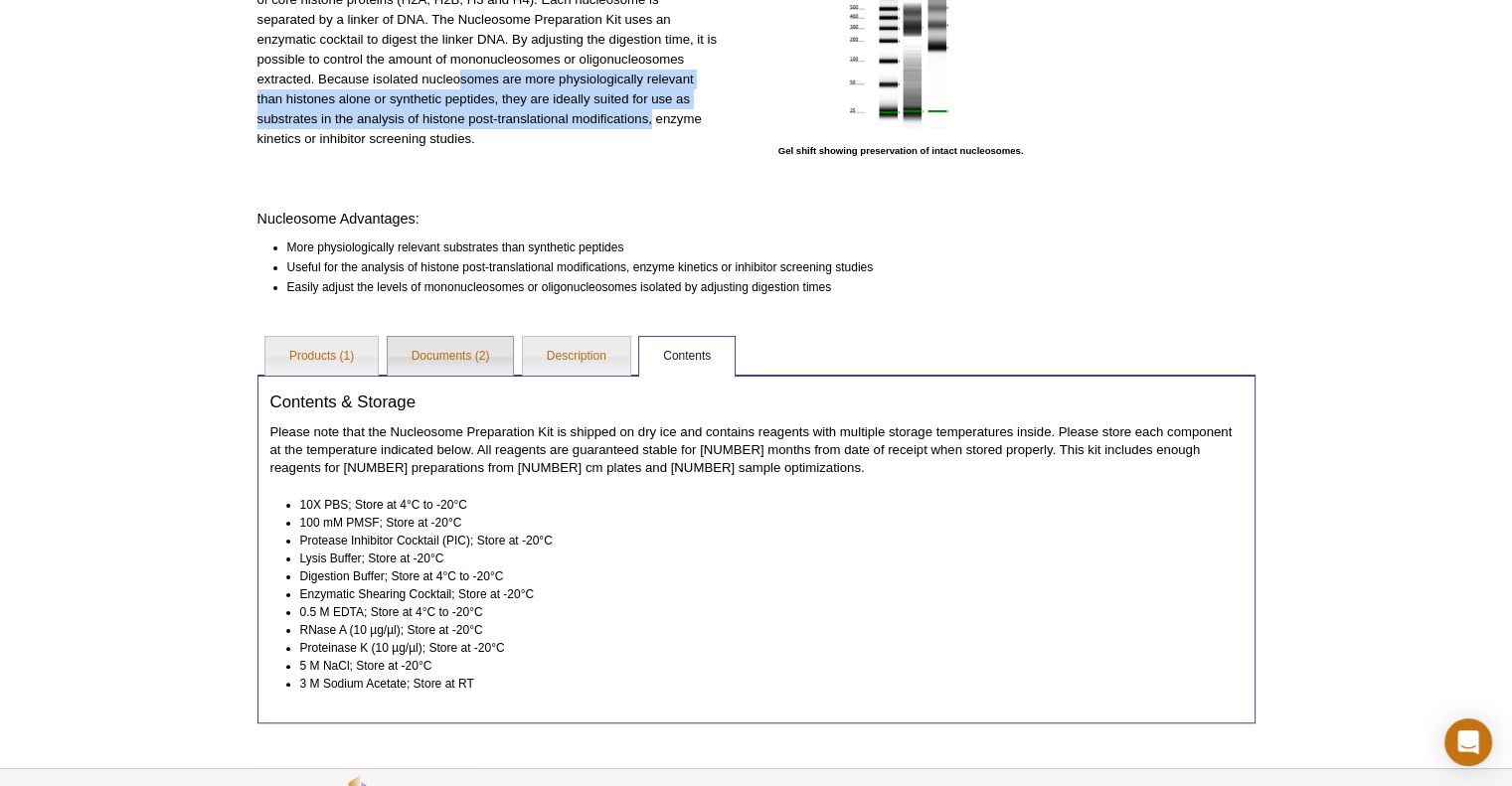 scroll, scrollTop: 209, scrollLeft: 0, axis: vertical 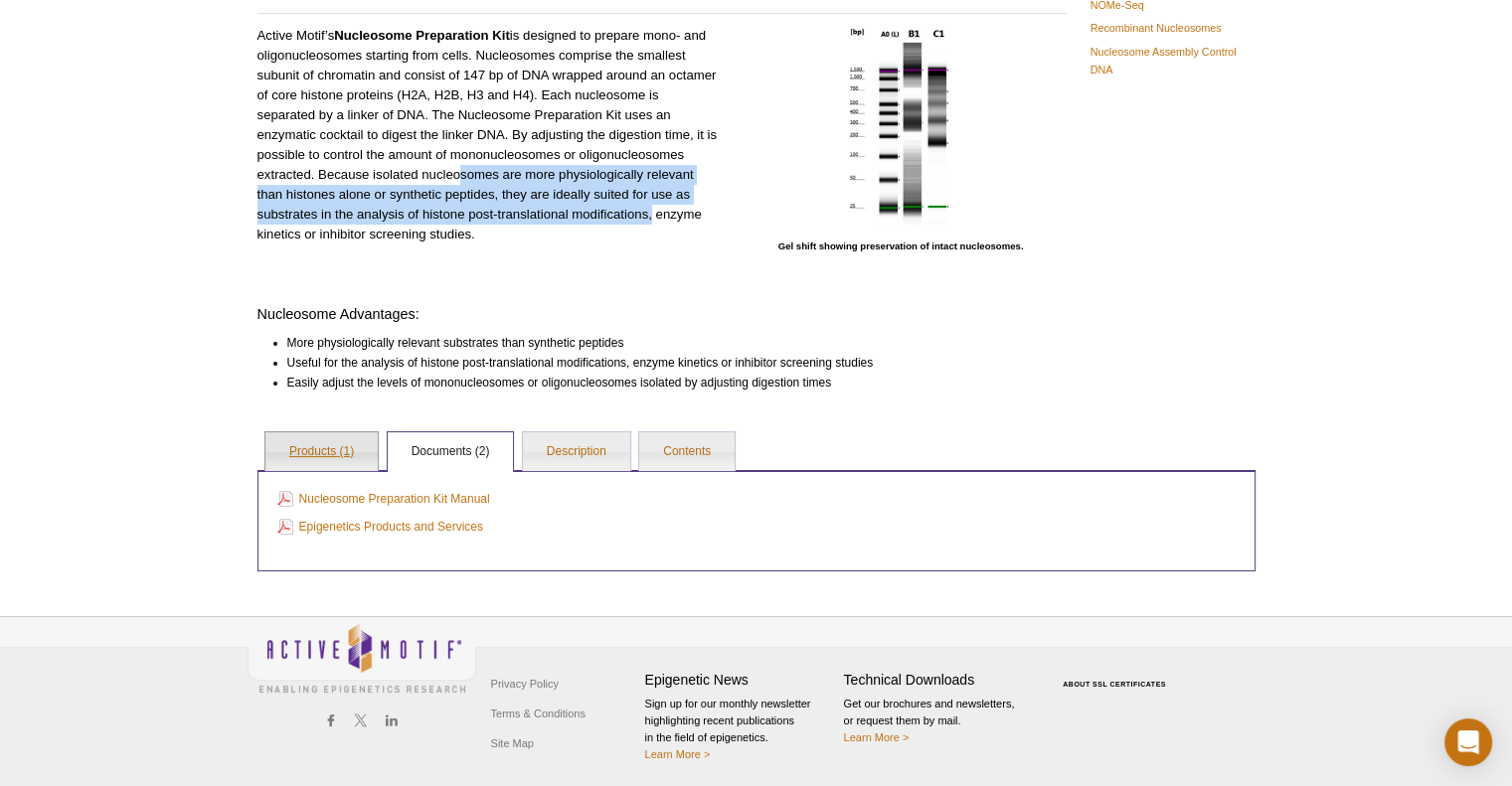 click on "Products (1)" at bounding box center [321, 452] 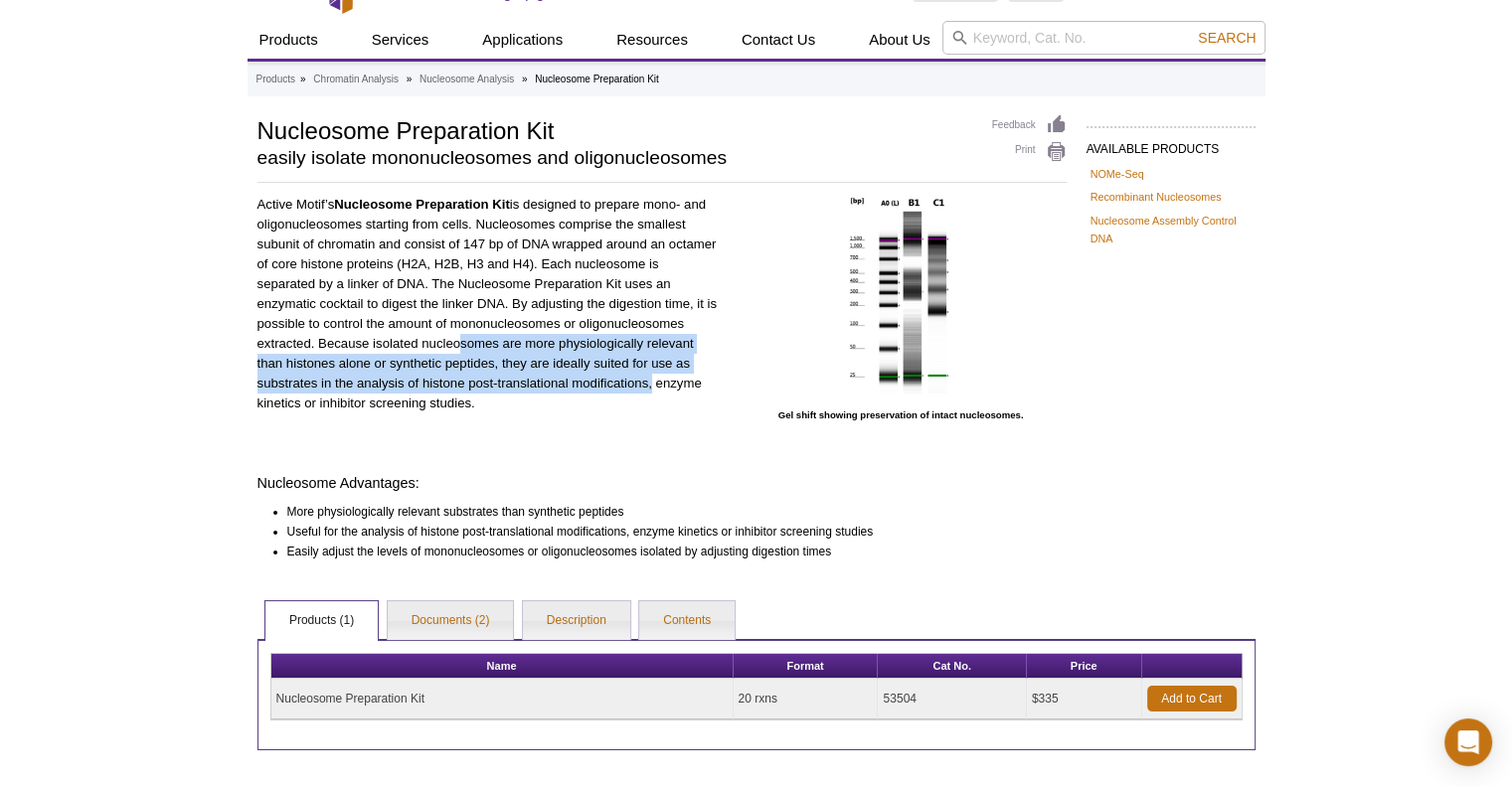 scroll, scrollTop: 10, scrollLeft: 0, axis: vertical 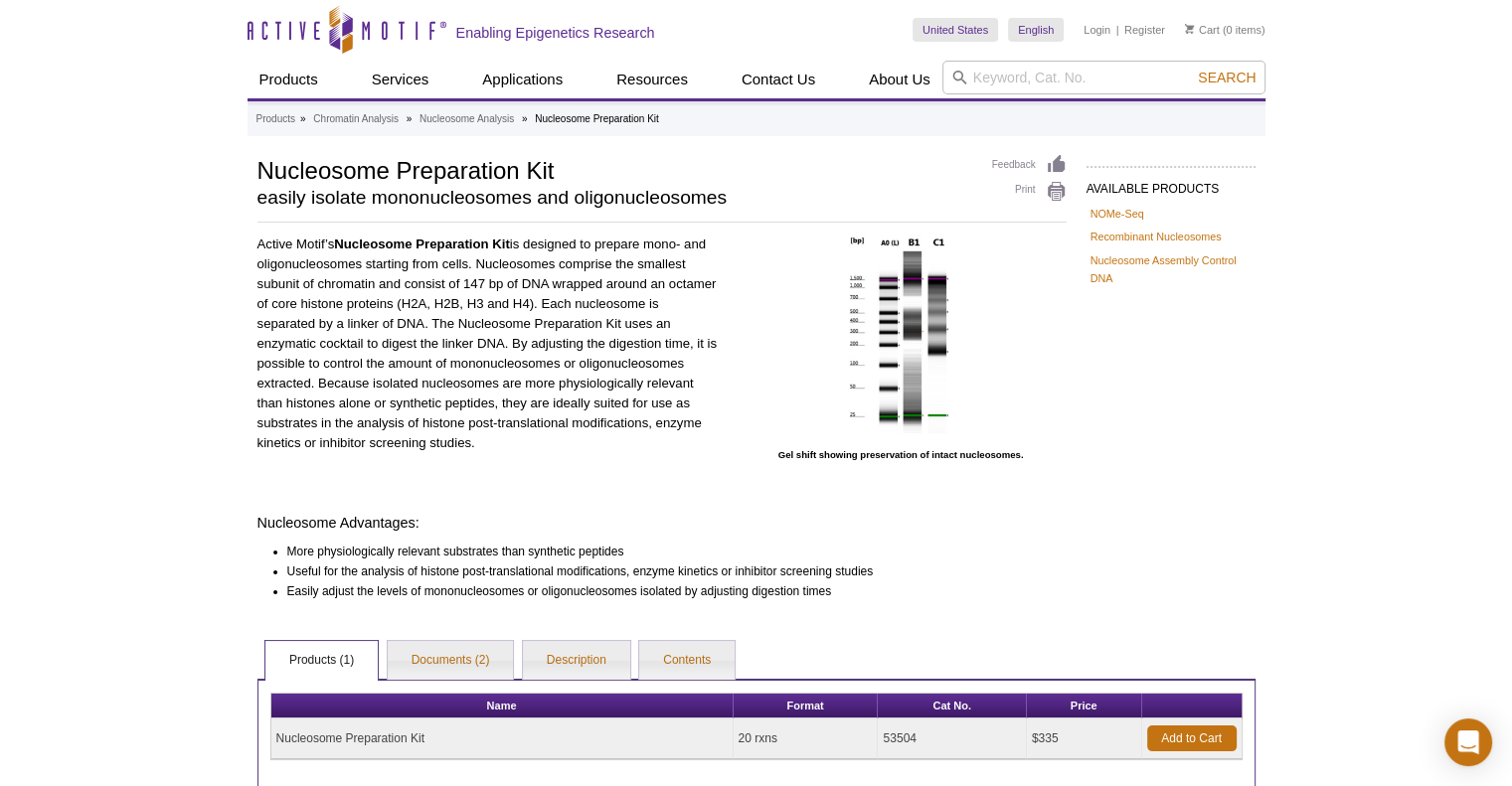 click on "Active Motif’s  Nucleosome Preparation Kit  is designed to prepare mono- and oligonucleosomes starting from cells. Nucleosomes comprise the smallest subunit of chromatin and consist of 147 bp of DNA wrapped around an octamer of core histone proteins (H2A, H2B, H3 and H4). Each nucleosome is separated by a linker of DNA. The Nucleosome Preparation Kit uses an enzymatic cocktail to digest the linker DNA. By adjusting the digestion time, it is possible to control the amount of mononucleosomes or oligonucleosomes extracted. Because isolated nucleosomes are more physiologically relevant than histones alone or synthetic peptides, they are ideally suited for use as substrates in the analysis of histone post-translational modifications, enzyme kinetics or inhibitor screening studies.
Gel shift showing preservation of intact nucleosomes." at bounding box center [662, 364] 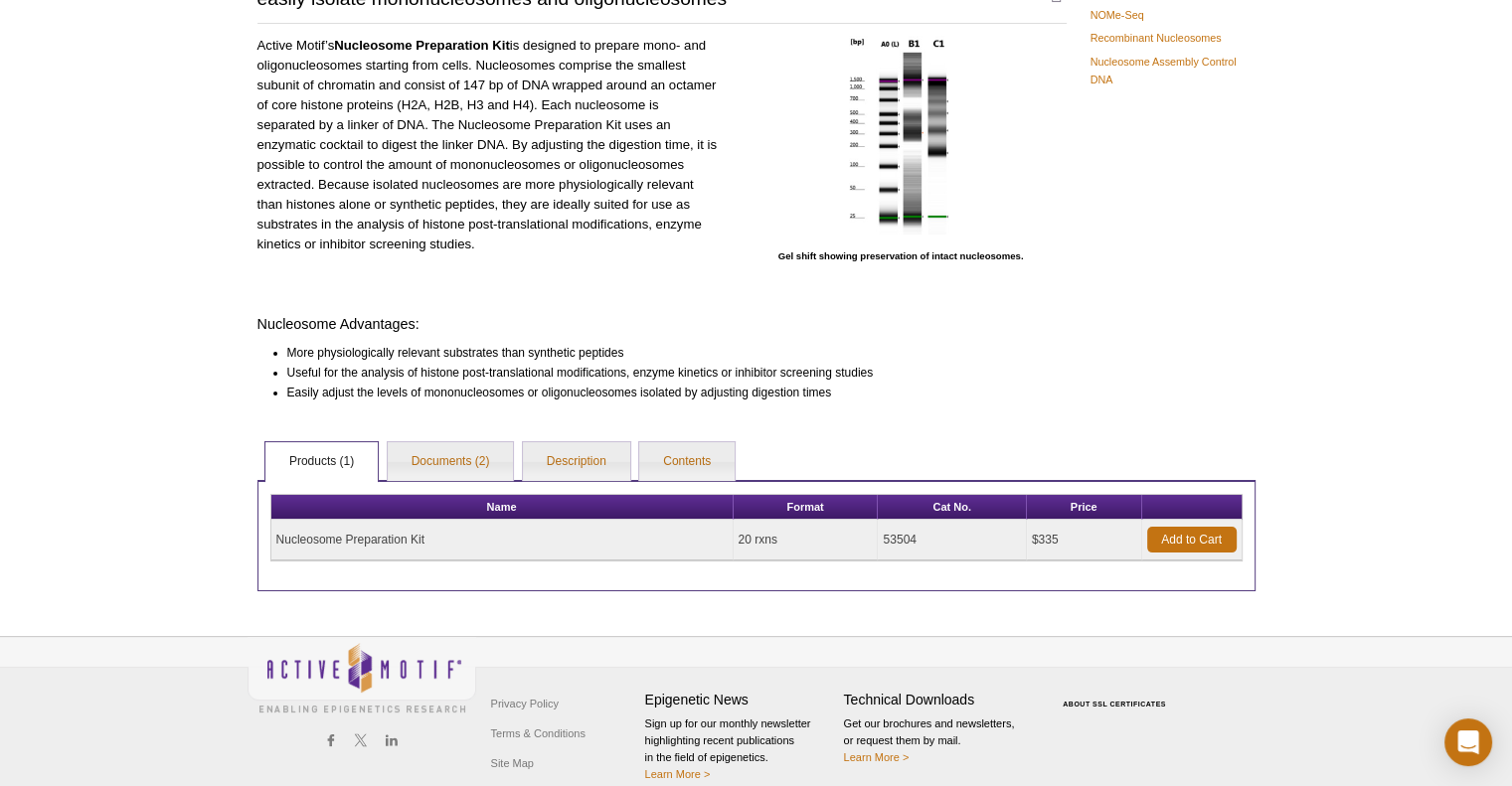 click on "53504" at bounding box center [951, 540] 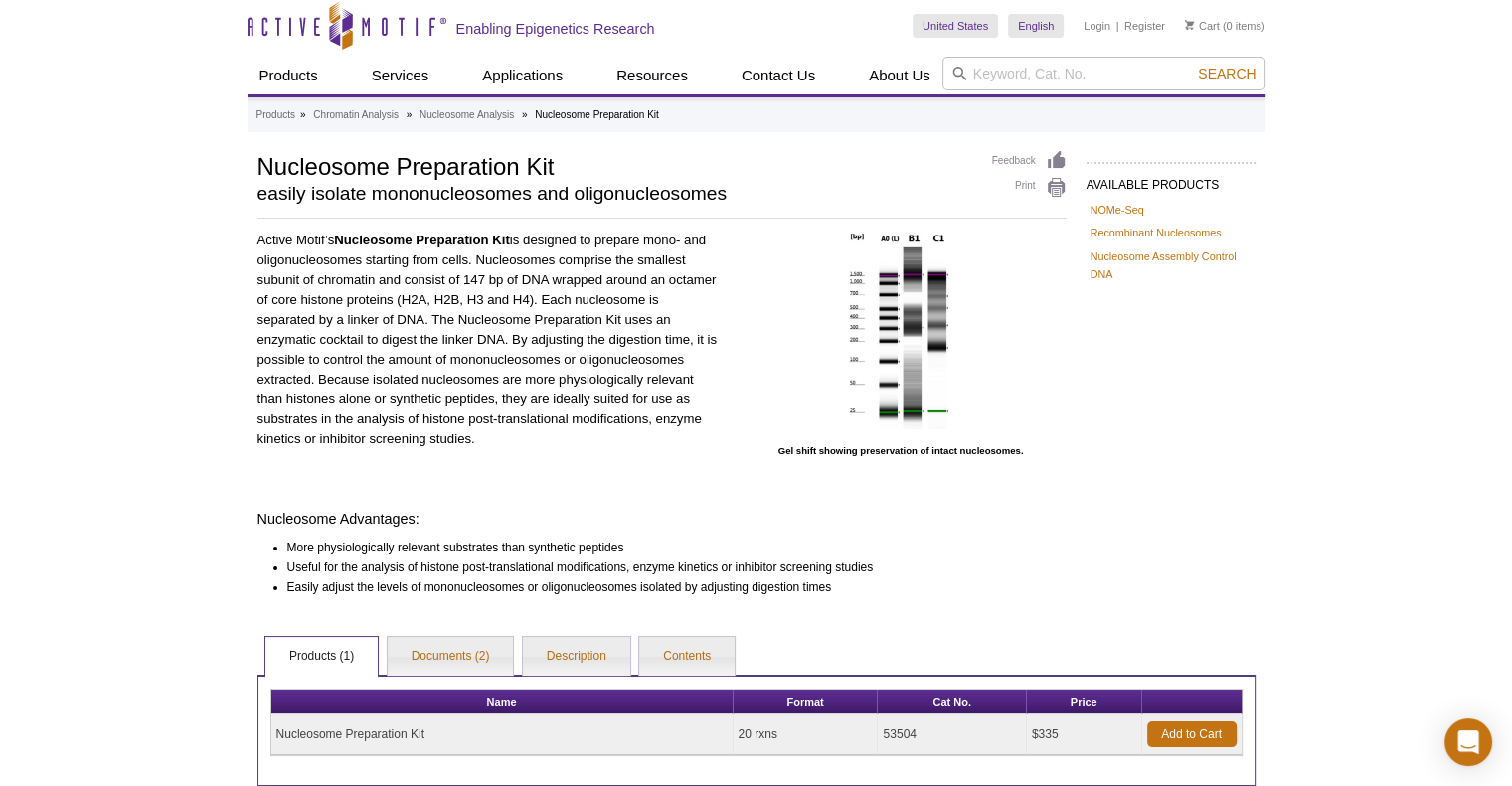 scroll, scrollTop: 0, scrollLeft: 0, axis: both 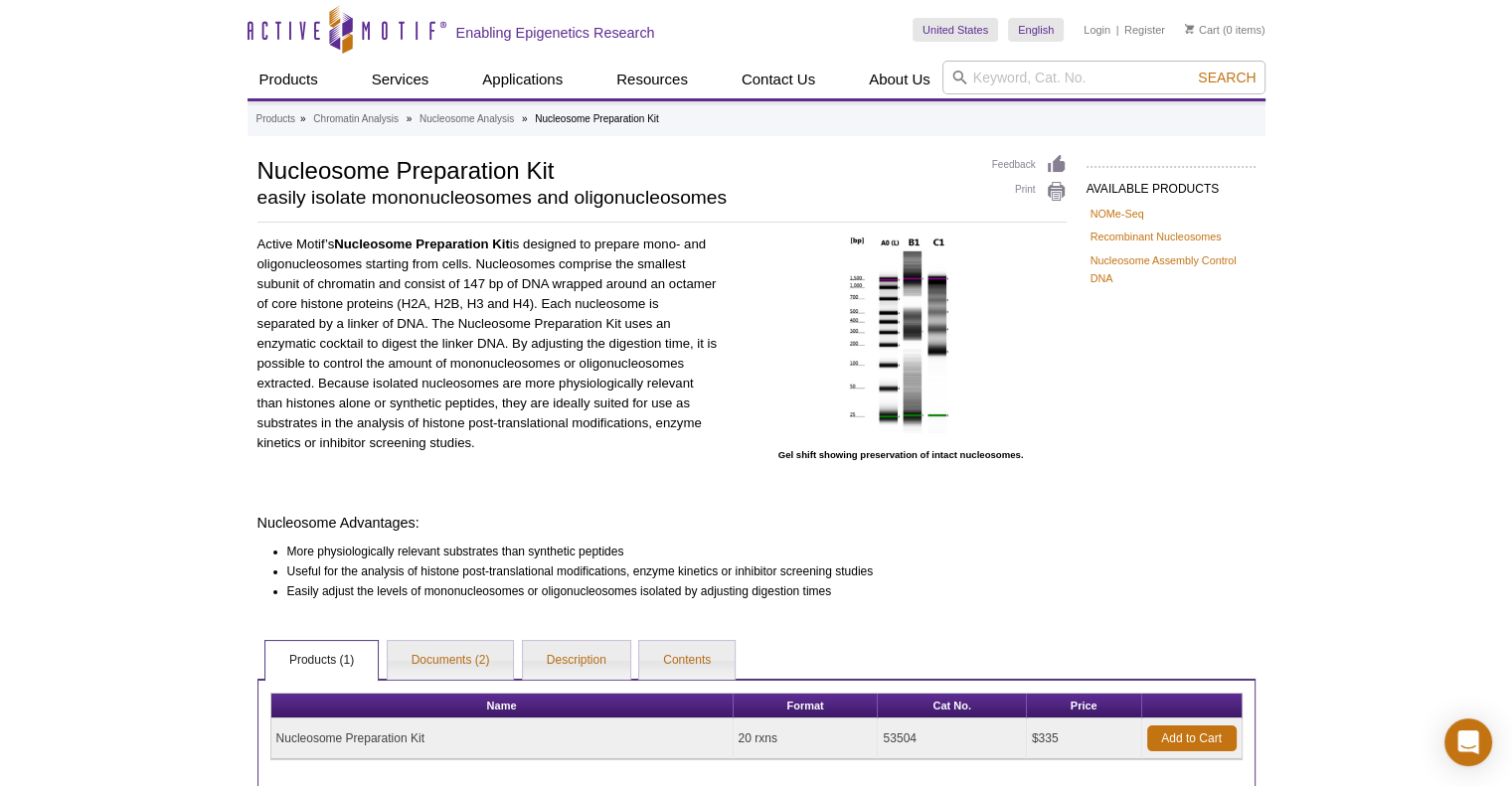 click on "AVAILABLE PRODUCTS
NOMe-Seq
Recombinant Nucleosomes
Nucleosome Assembly Control DNA
Available Products NOMe-Seq Recombinant Nucleosomes Nucleosome Assembly Control DNA Available Products
Feedback
Print
Nucleosome Preparation Kit
easily isolate mononucleosomes and oligonucleosomes
Active Motif’s  Nucleosome Preparation Kit
Gel shift showing preservation of intact nucleosomes.
Nucleosome Advantages:
More physiologically relevant substrates than synthetic peptides
Useful for the analysis of histone post-translational modifications, enzyme kinetics or inhibitor screening studies
Easily adjust the levels of mononucleosomes or oligonucleosomes isolated by adjusting digestion times
Overview Products (1)" at bounding box center (756, 472) 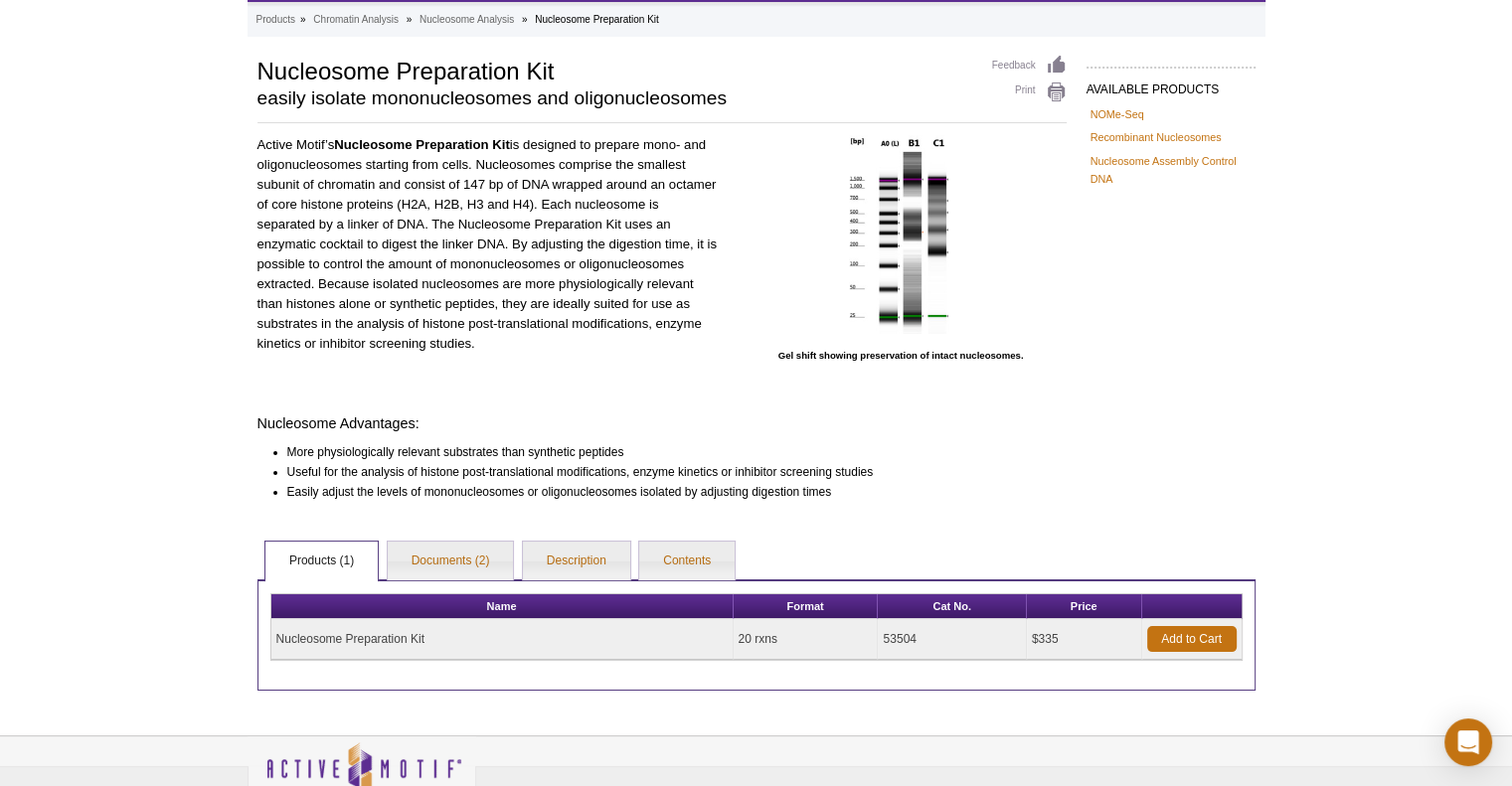 scroll, scrollTop: 0, scrollLeft: 0, axis: both 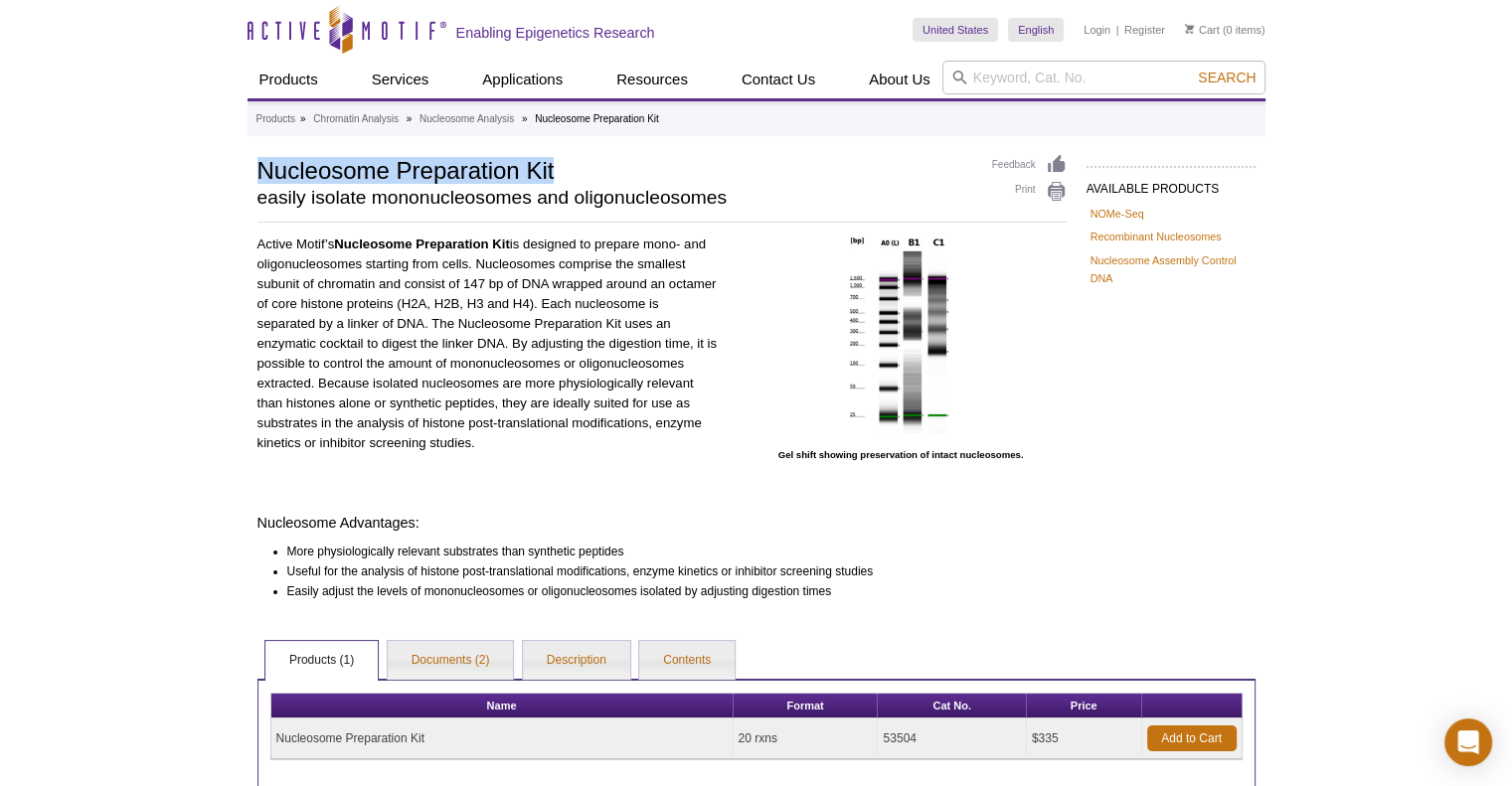 drag, startPoint x: 256, startPoint y: 167, endPoint x: 561, endPoint y: 173, distance: 305.059 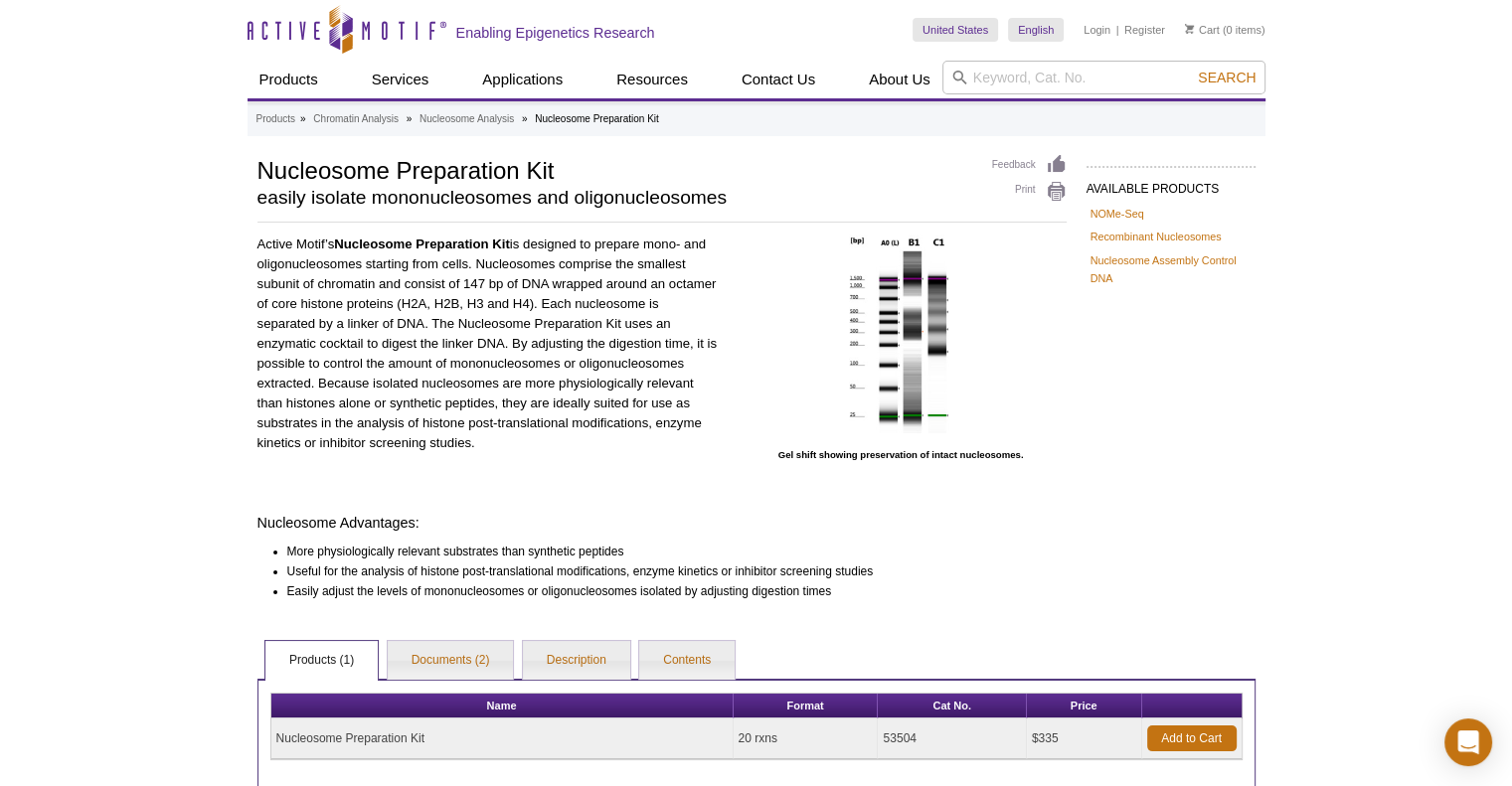 click on "53504" at bounding box center [951, 738] 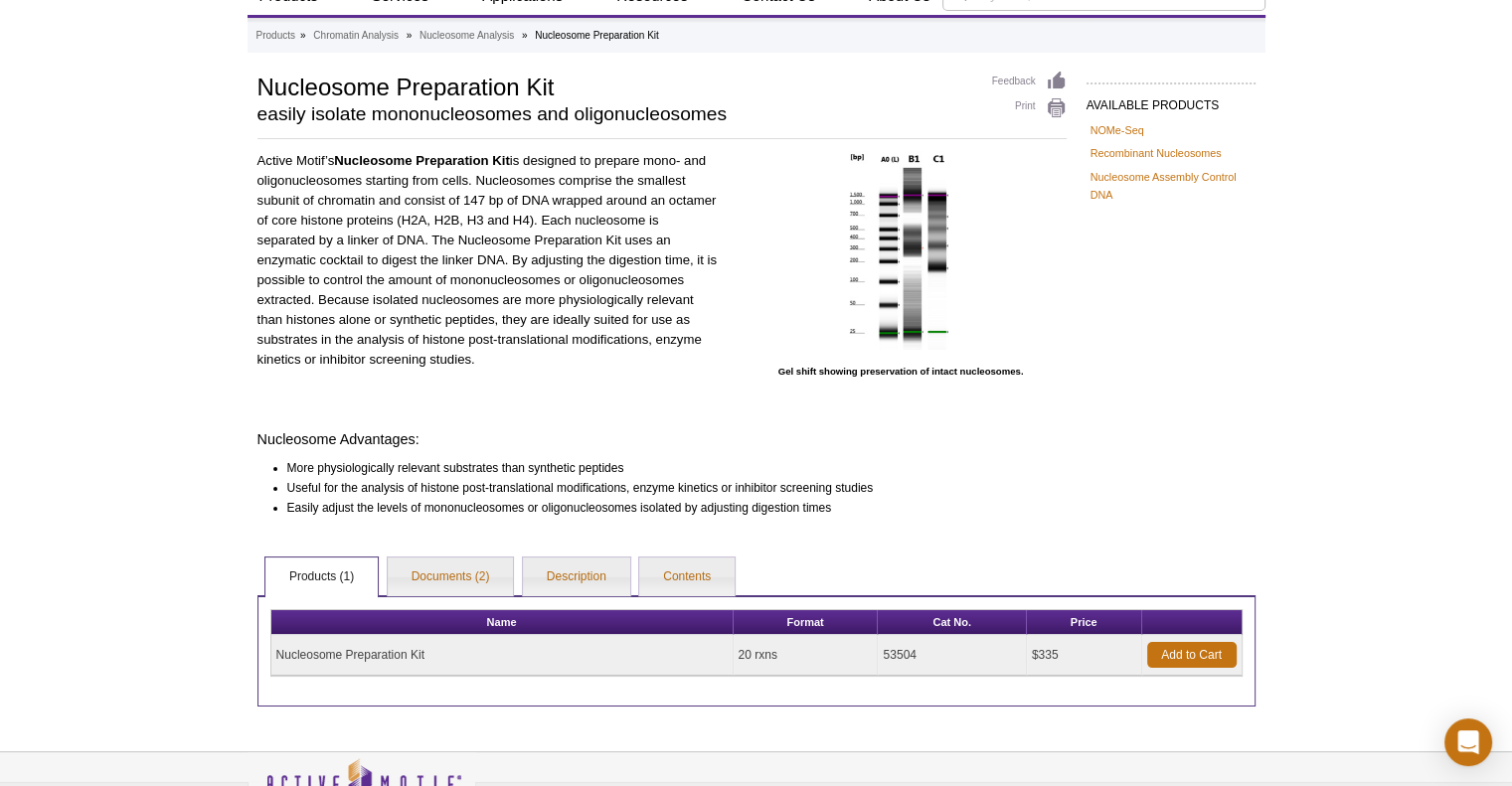 scroll, scrollTop: 199, scrollLeft: 0, axis: vertical 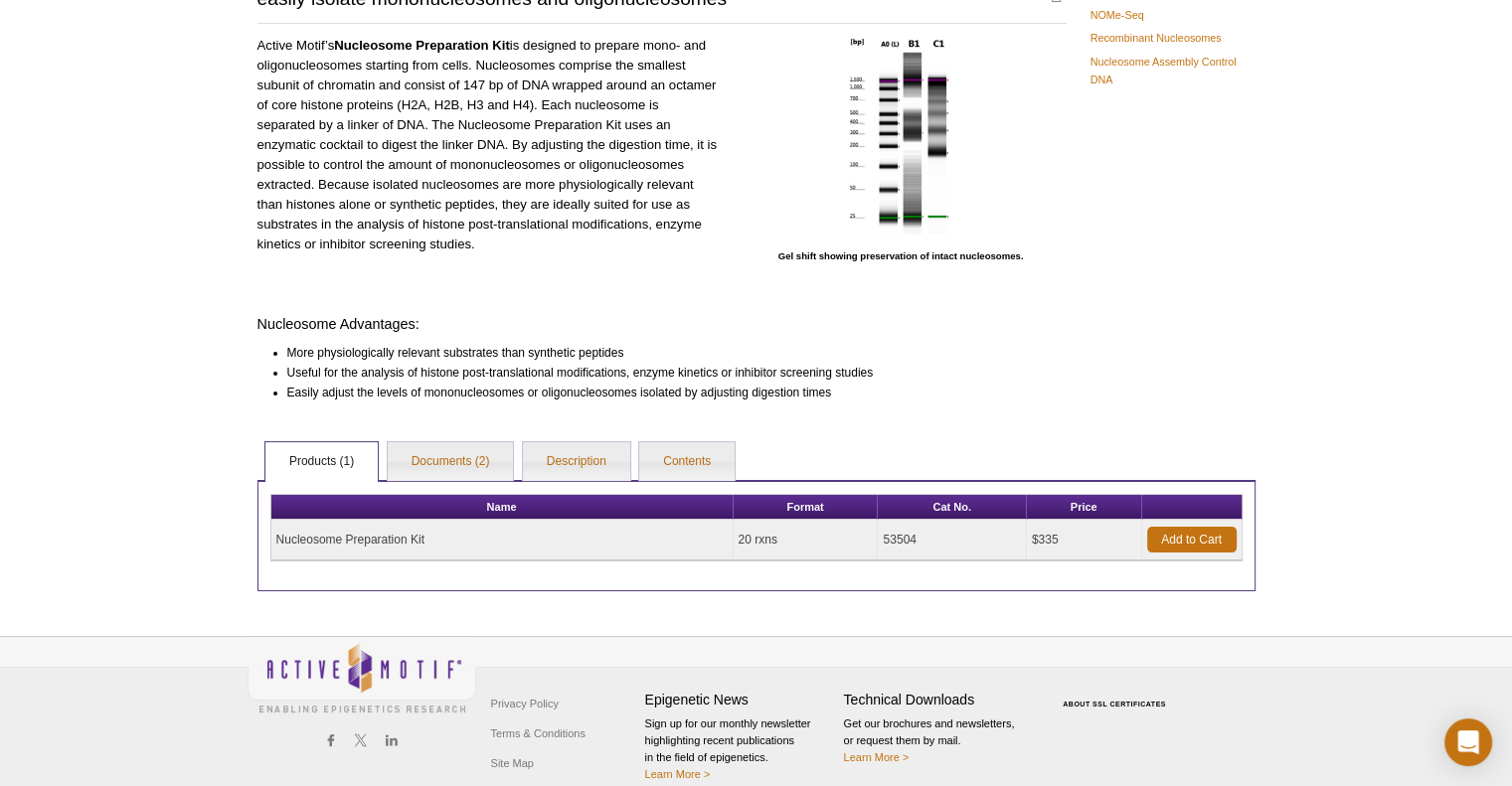click on "$335" at bounding box center [1085, 540] 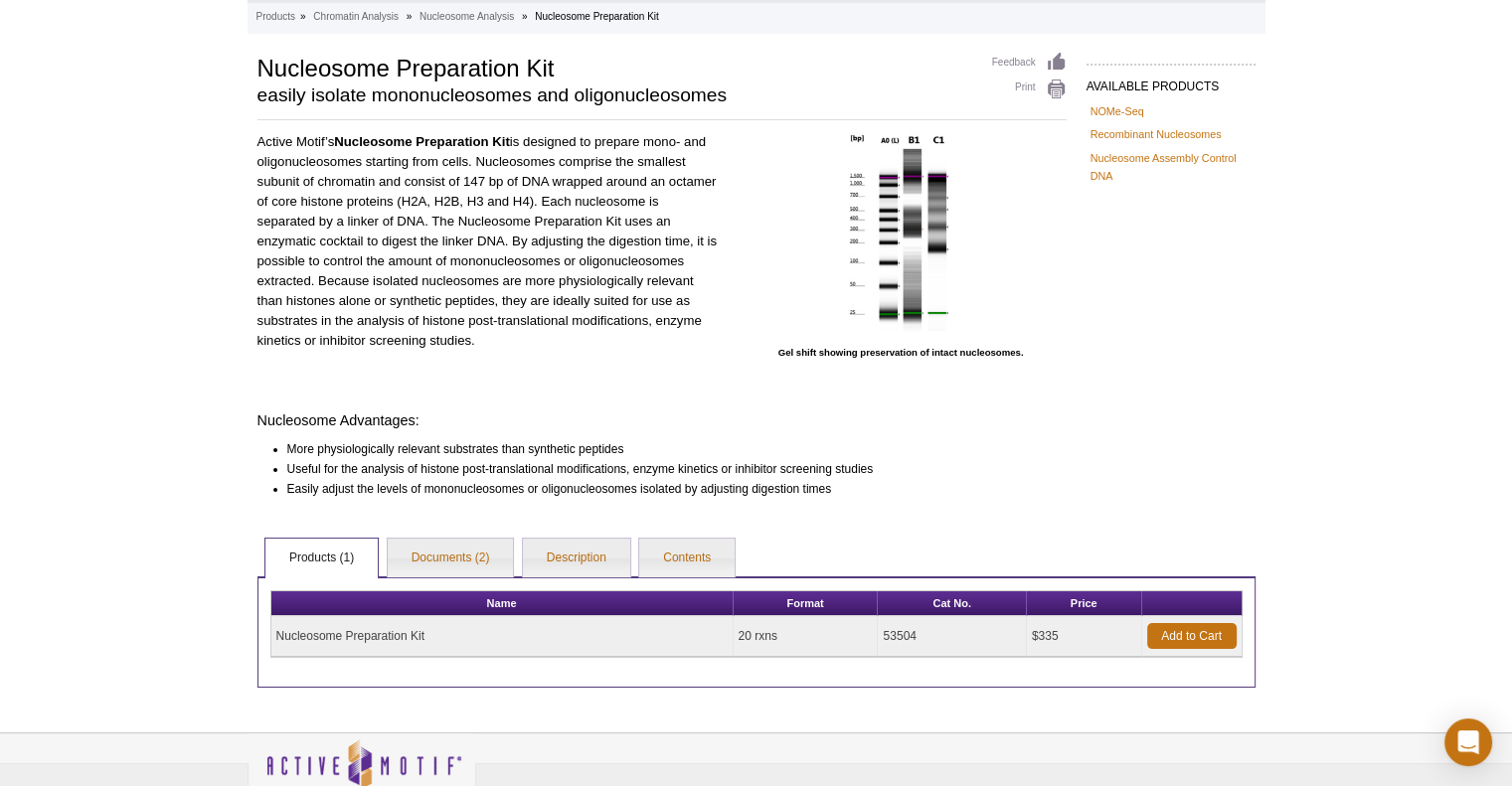scroll, scrollTop: 0, scrollLeft: 0, axis: both 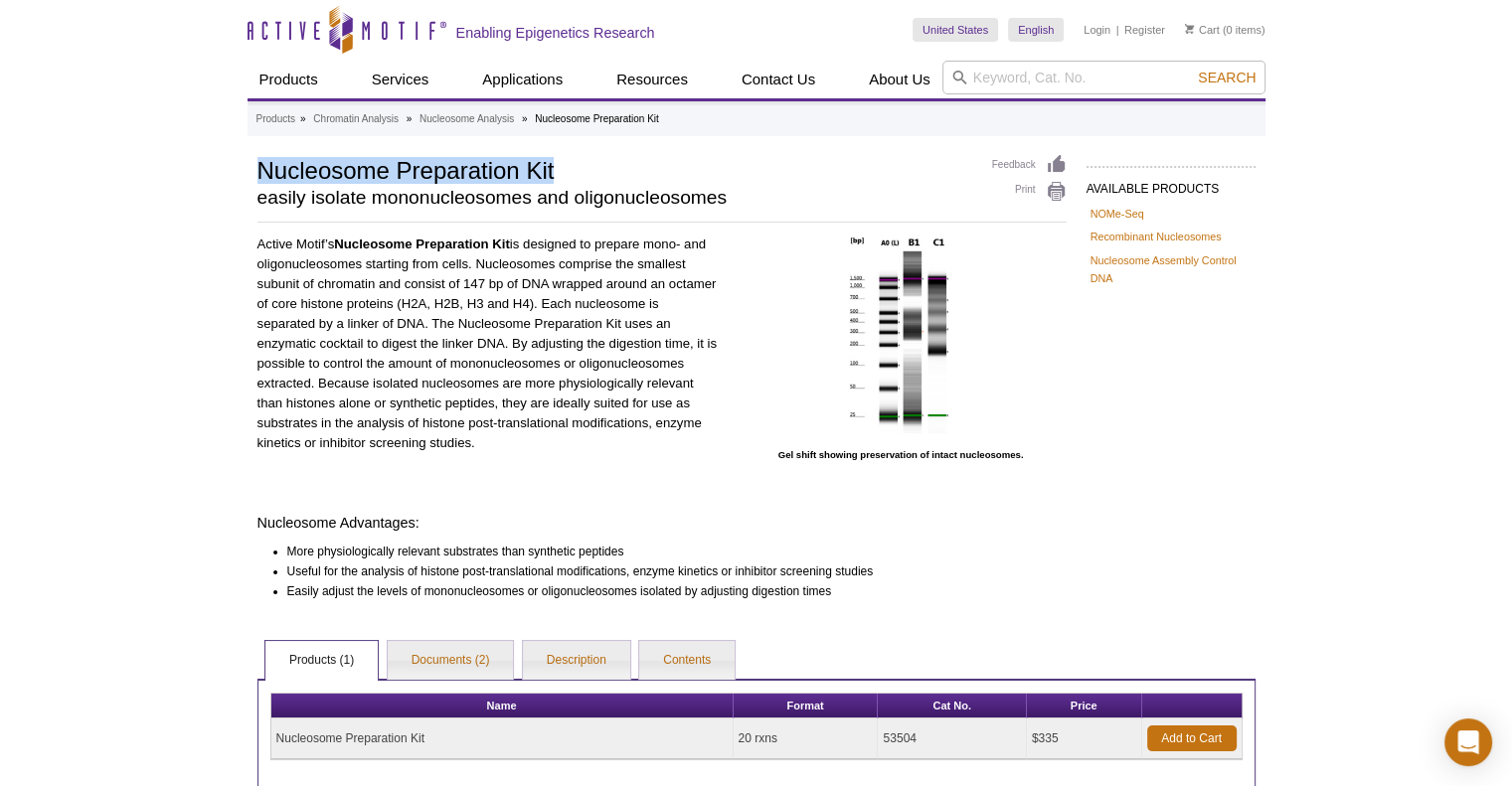 drag, startPoint x: 255, startPoint y: 170, endPoint x: 598, endPoint y: 169, distance: 343.00146 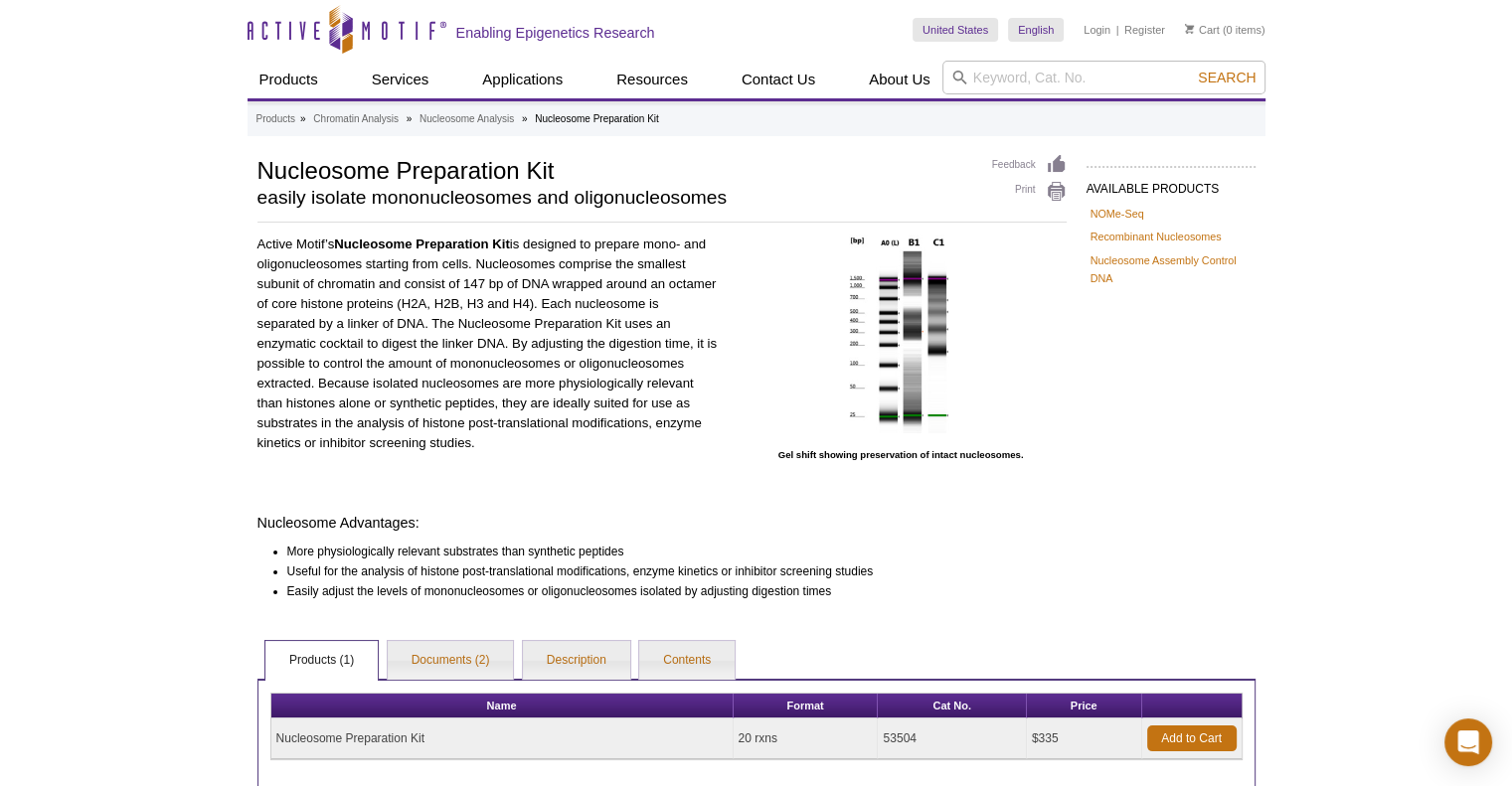 click on "53504" at bounding box center (951, 738) 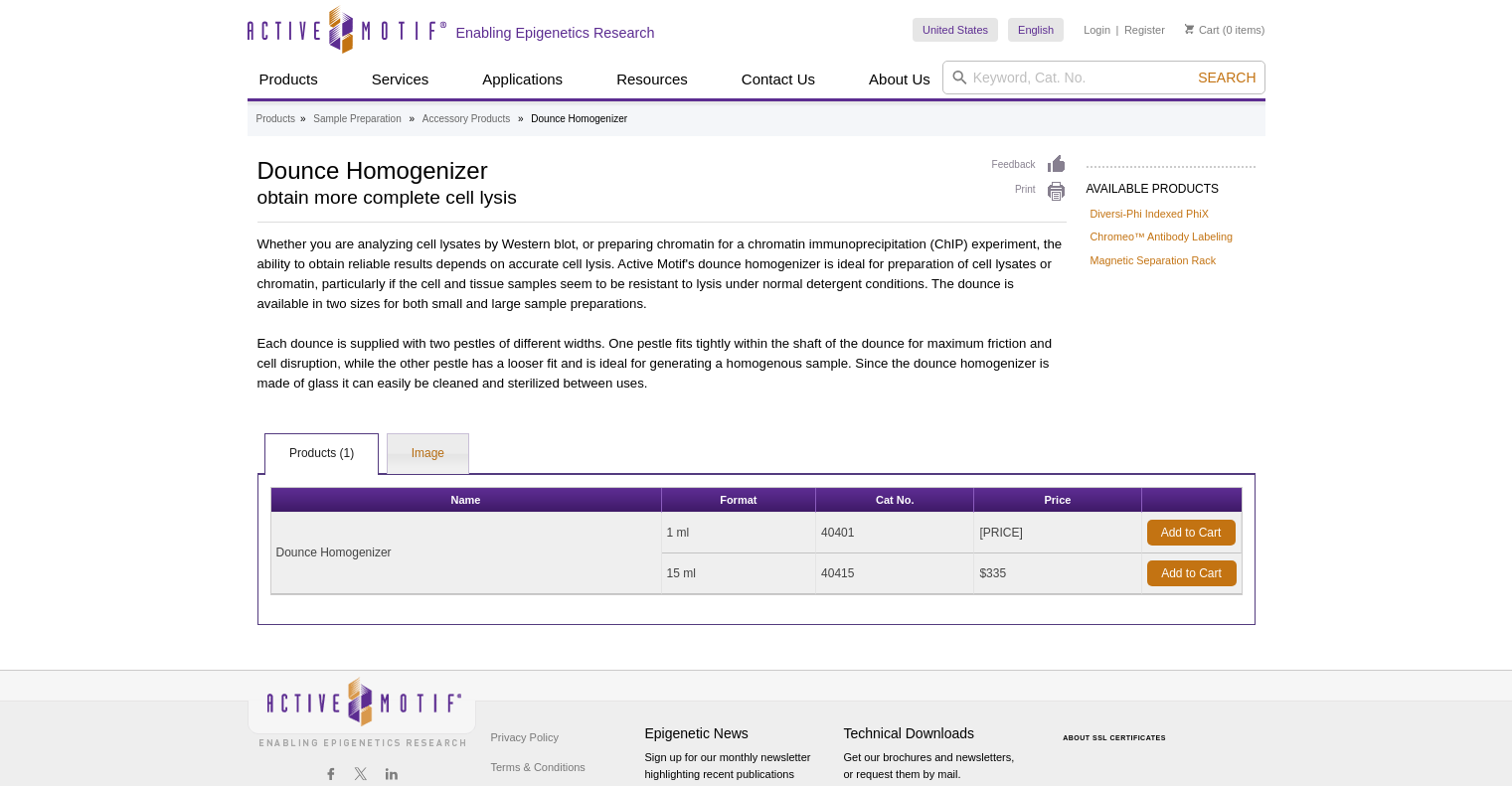 scroll, scrollTop: 0, scrollLeft: 0, axis: both 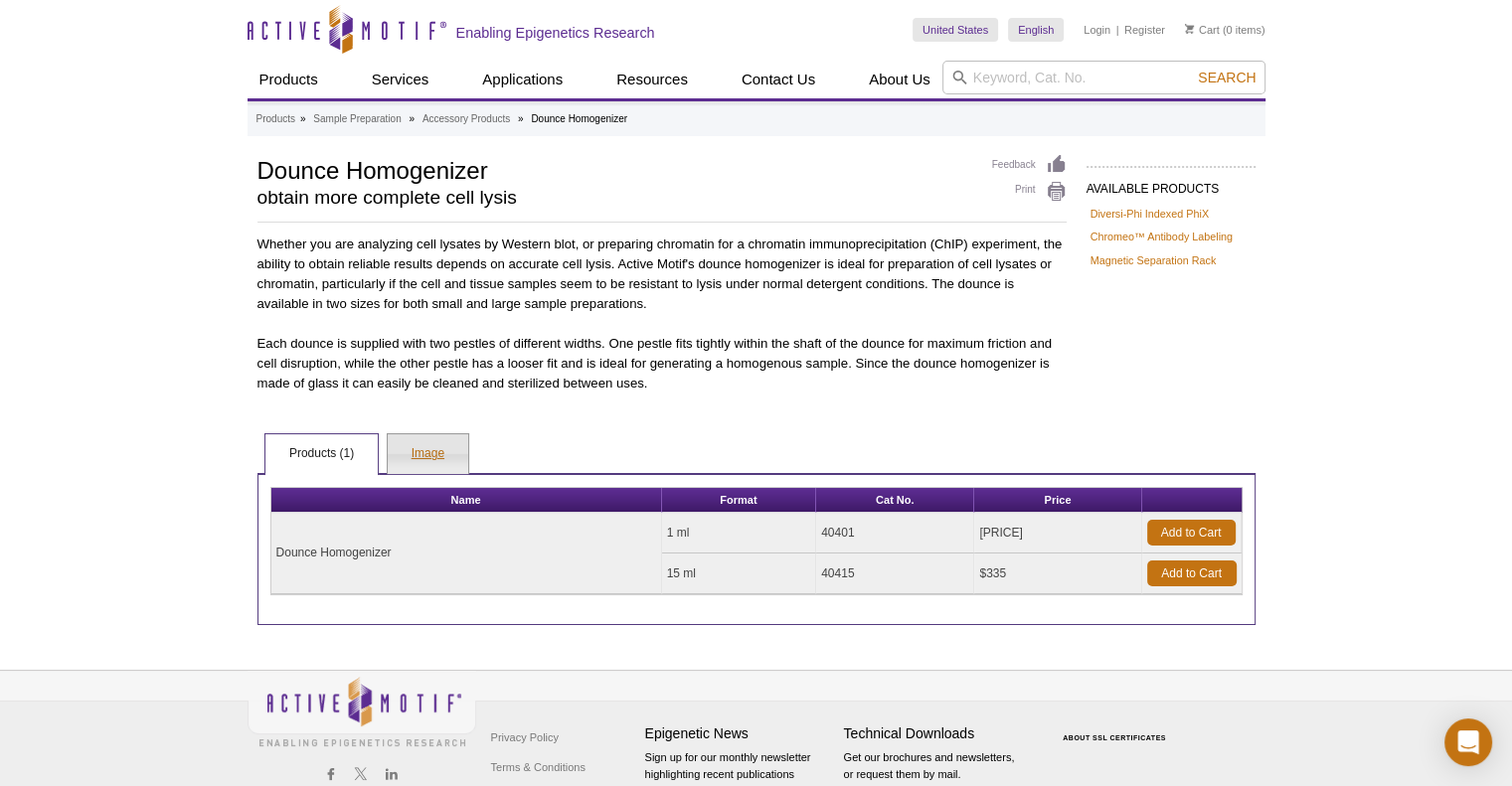 click on "Image" at bounding box center (427, 454) 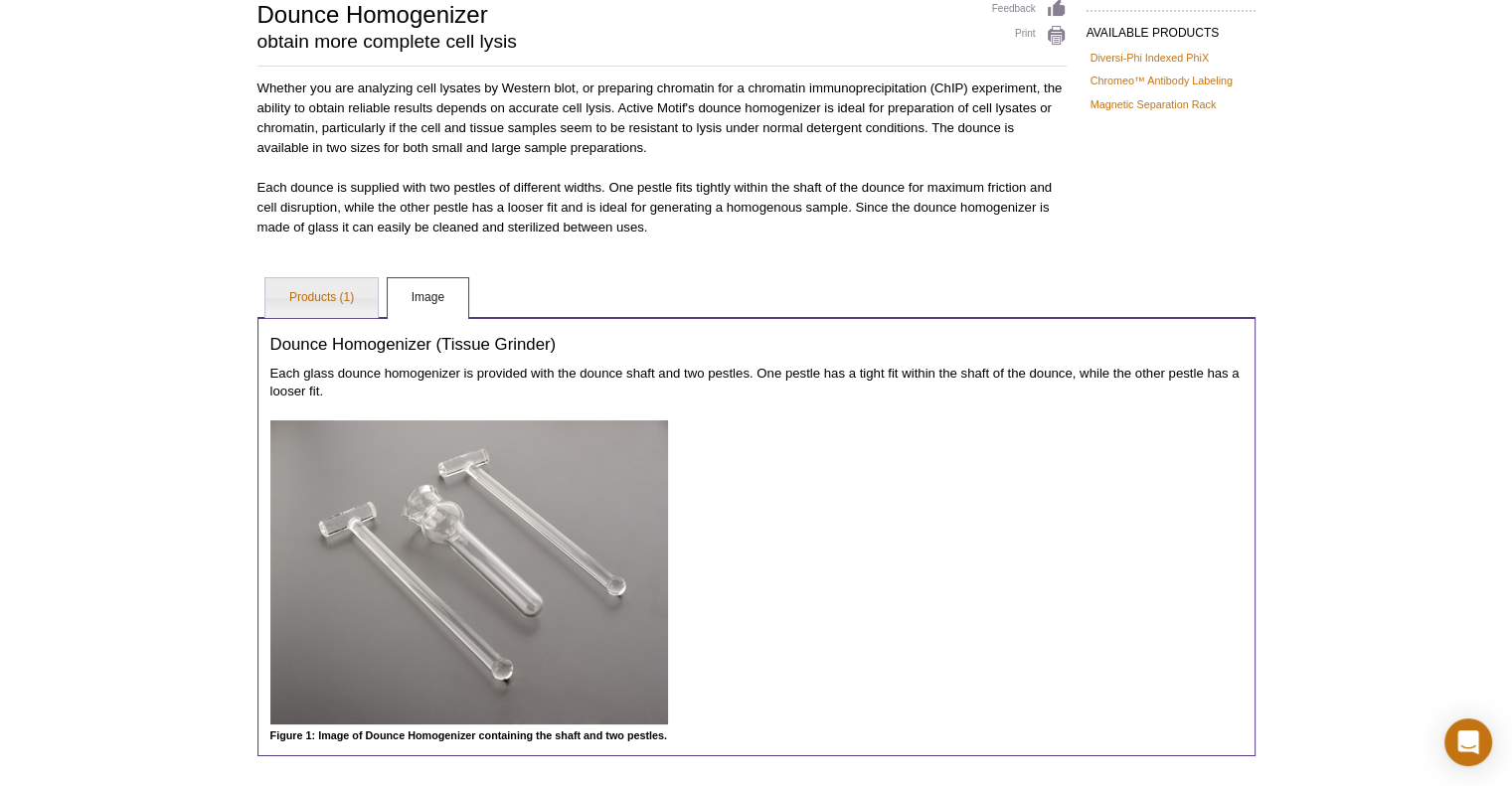 scroll, scrollTop: 143, scrollLeft: 0, axis: vertical 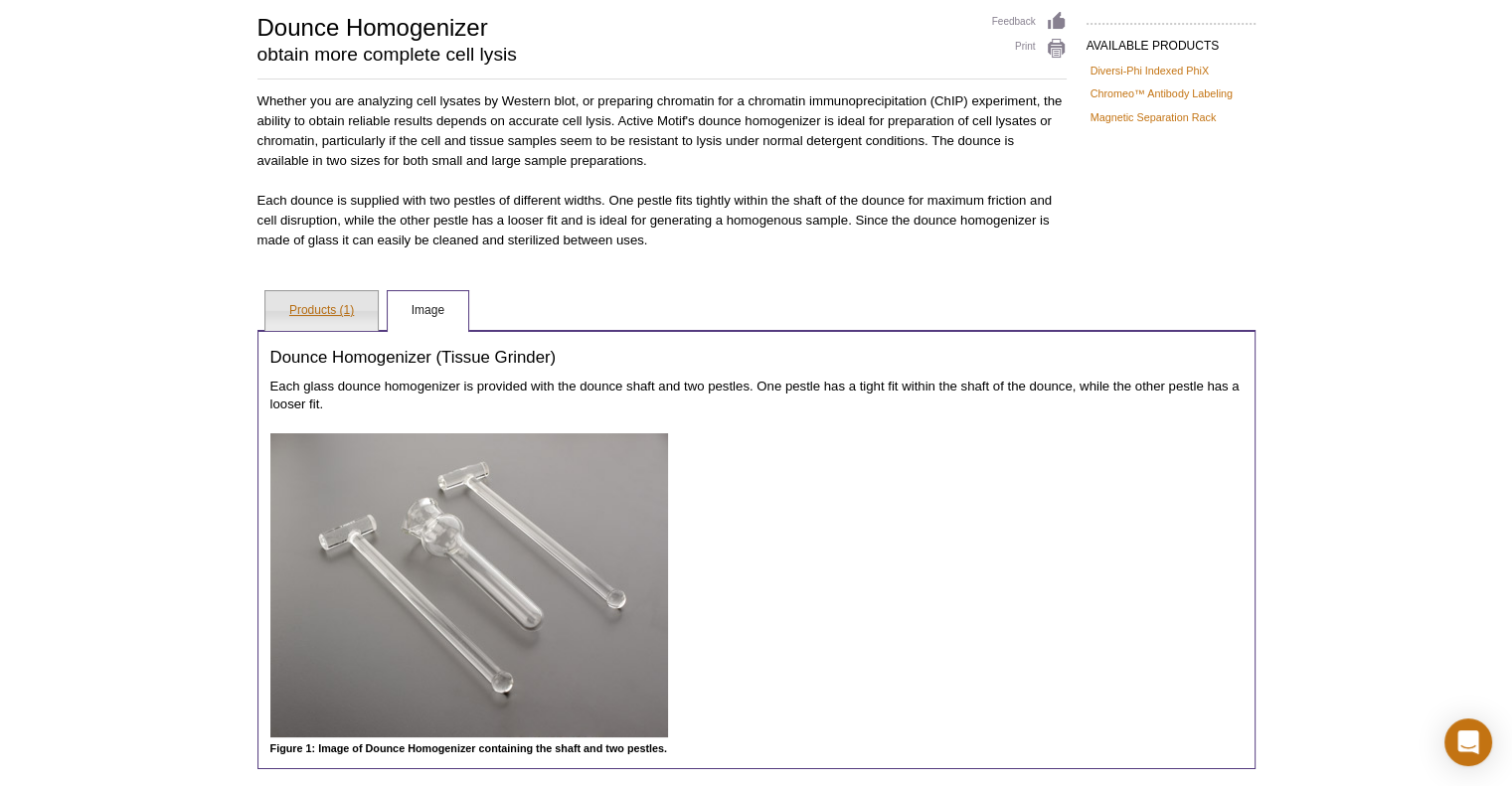 click on "Products (1)" at bounding box center [321, 311] 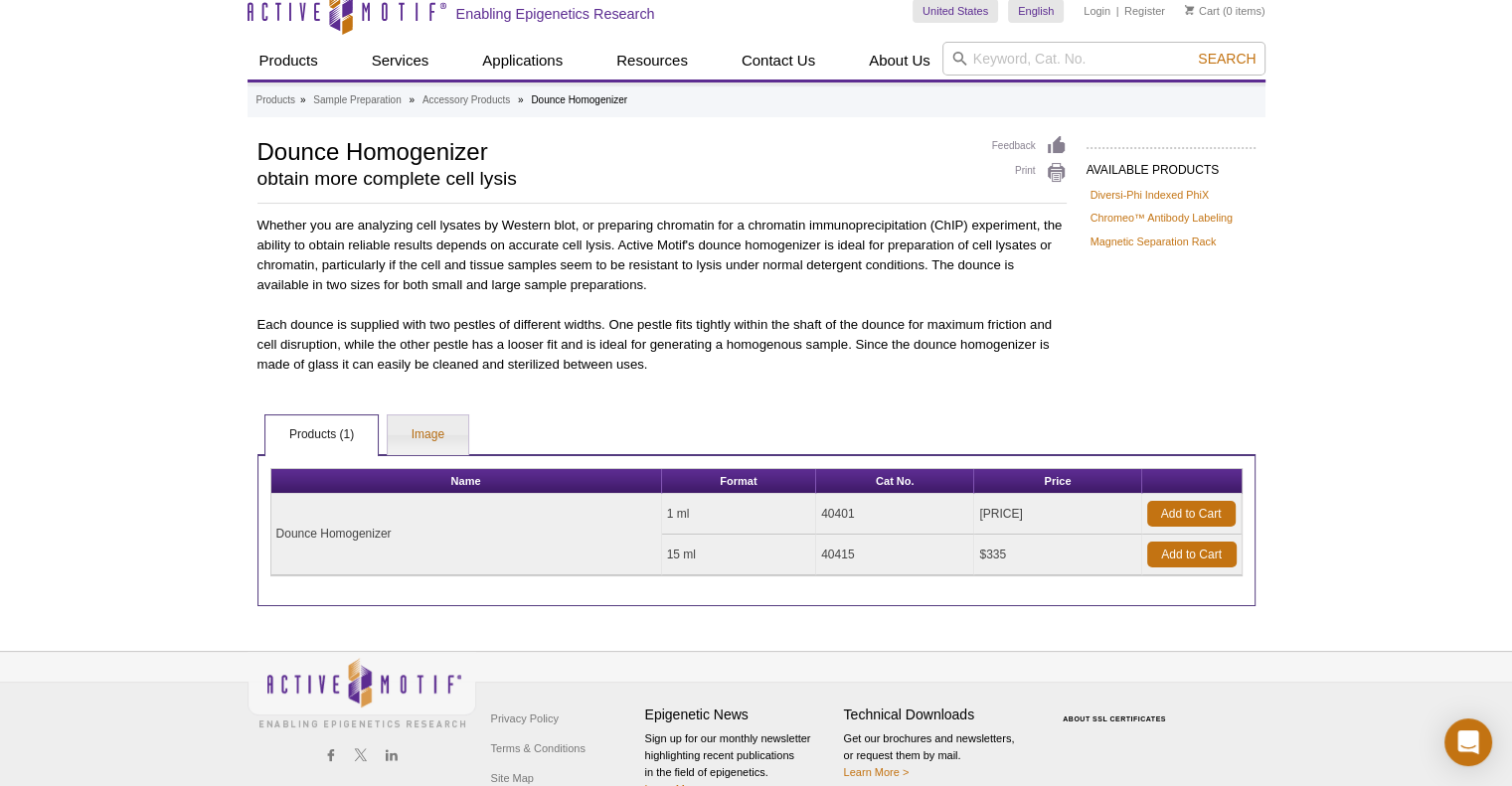 scroll, scrollTop: 0, scrollLeft: 0, axis: both 